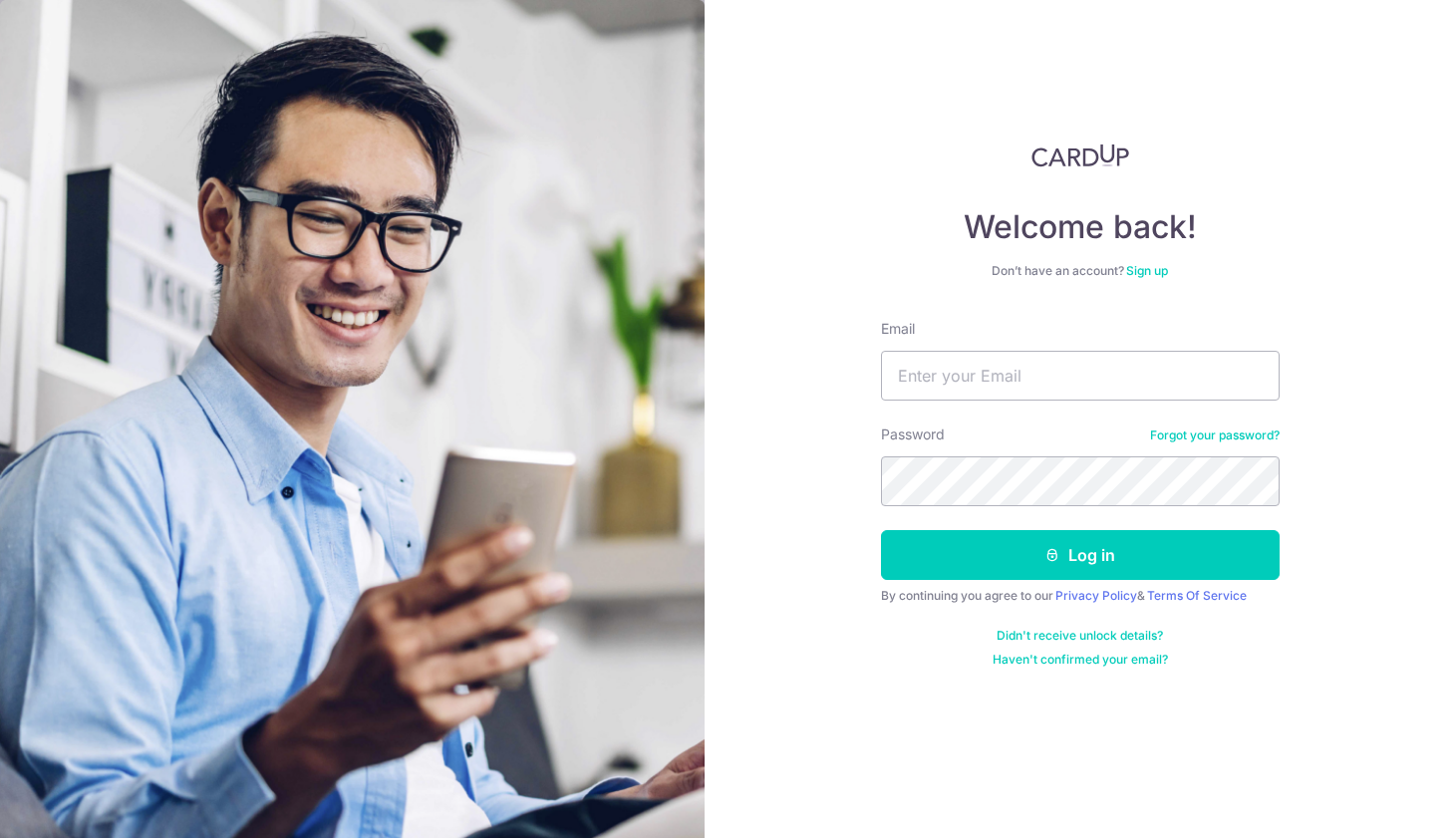 scroll, scrollTop: 0, scrollLeft: 0, axis: both 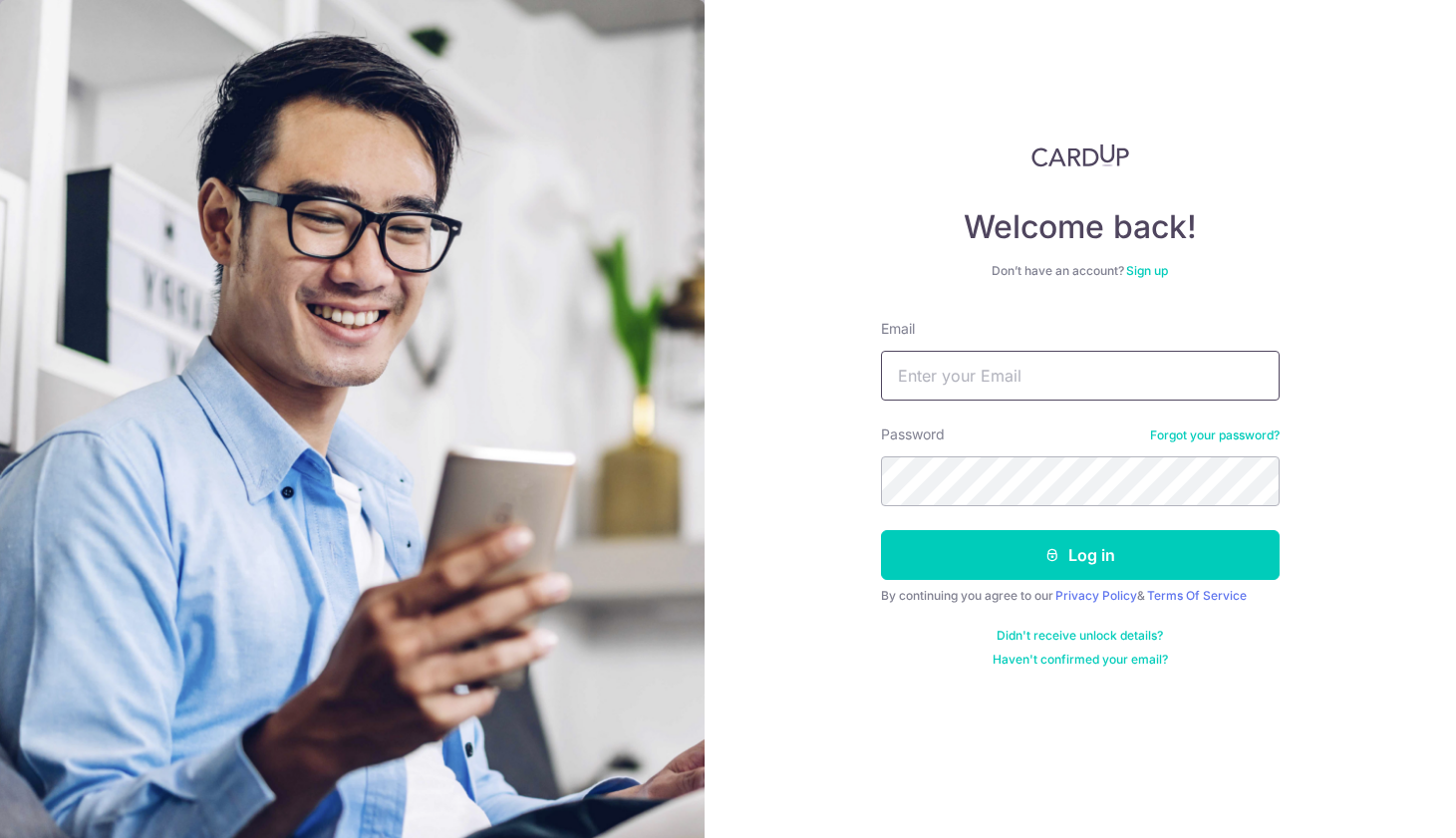 type on "jiehao@thth.sg" 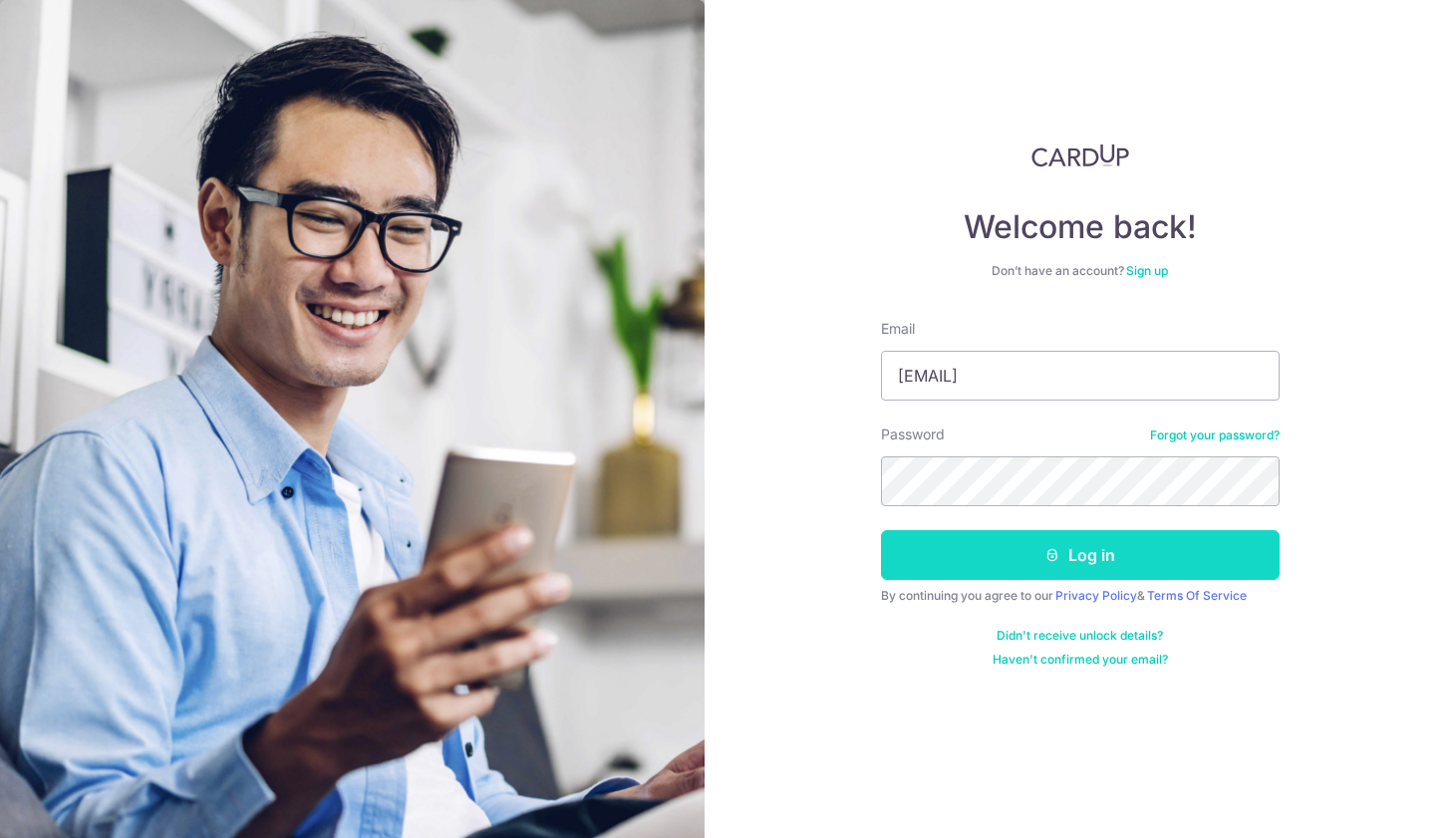 click at bounding box center (1052, 555) 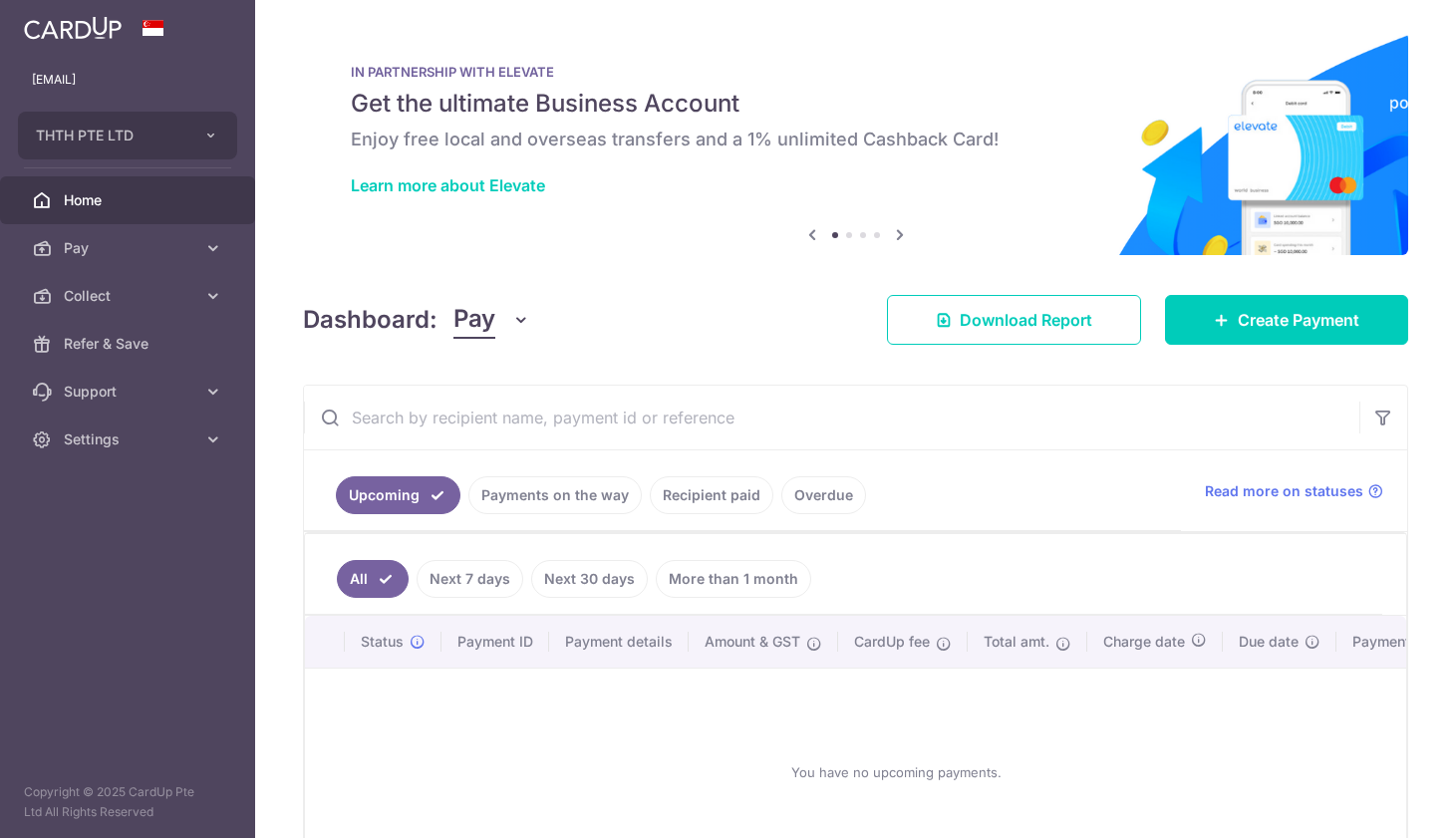 scroll, scrollTop: 0, scrollLeft: 0, axis: both 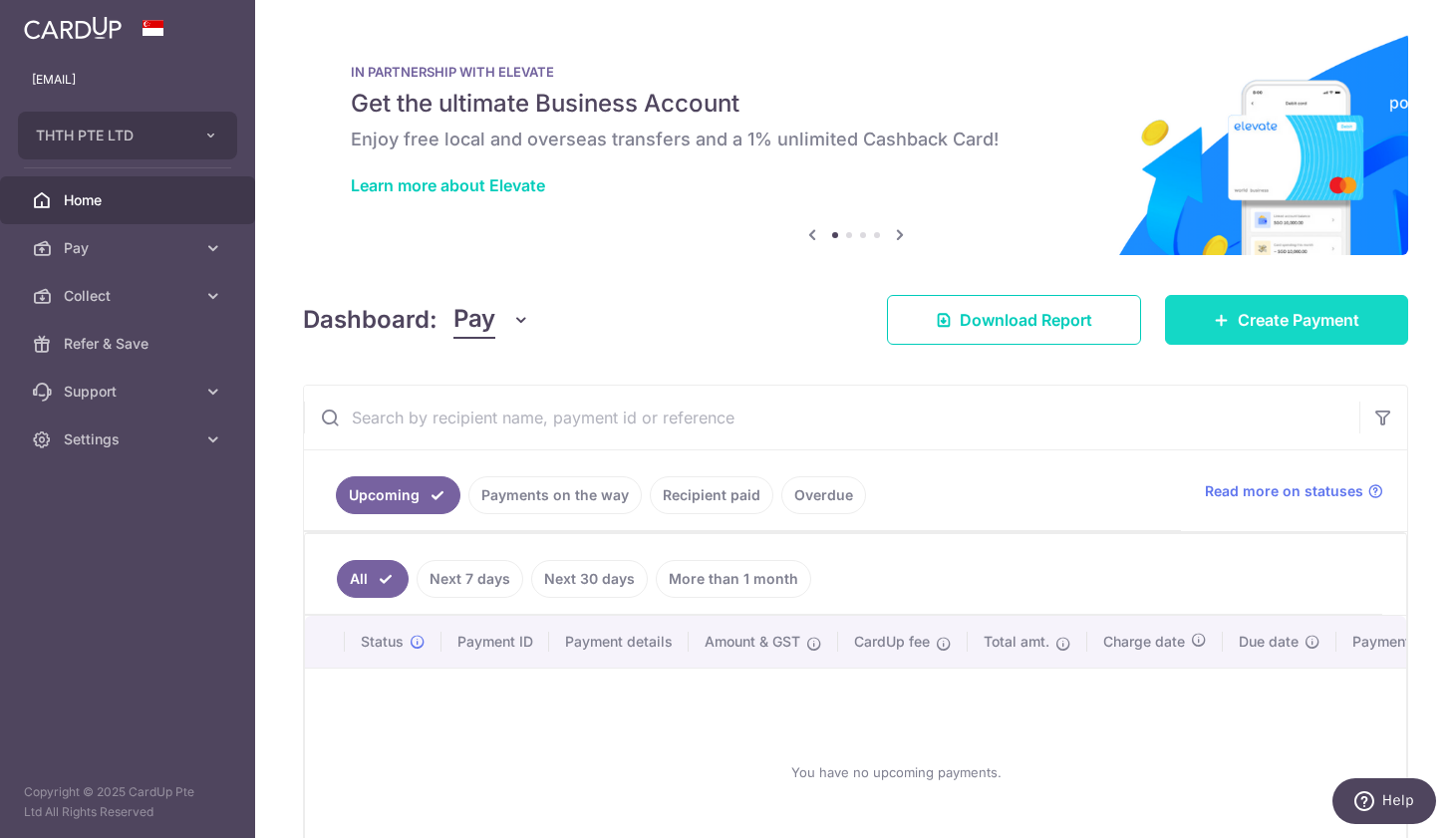 click on "Create Payment" at bounding box center (1299, 320) 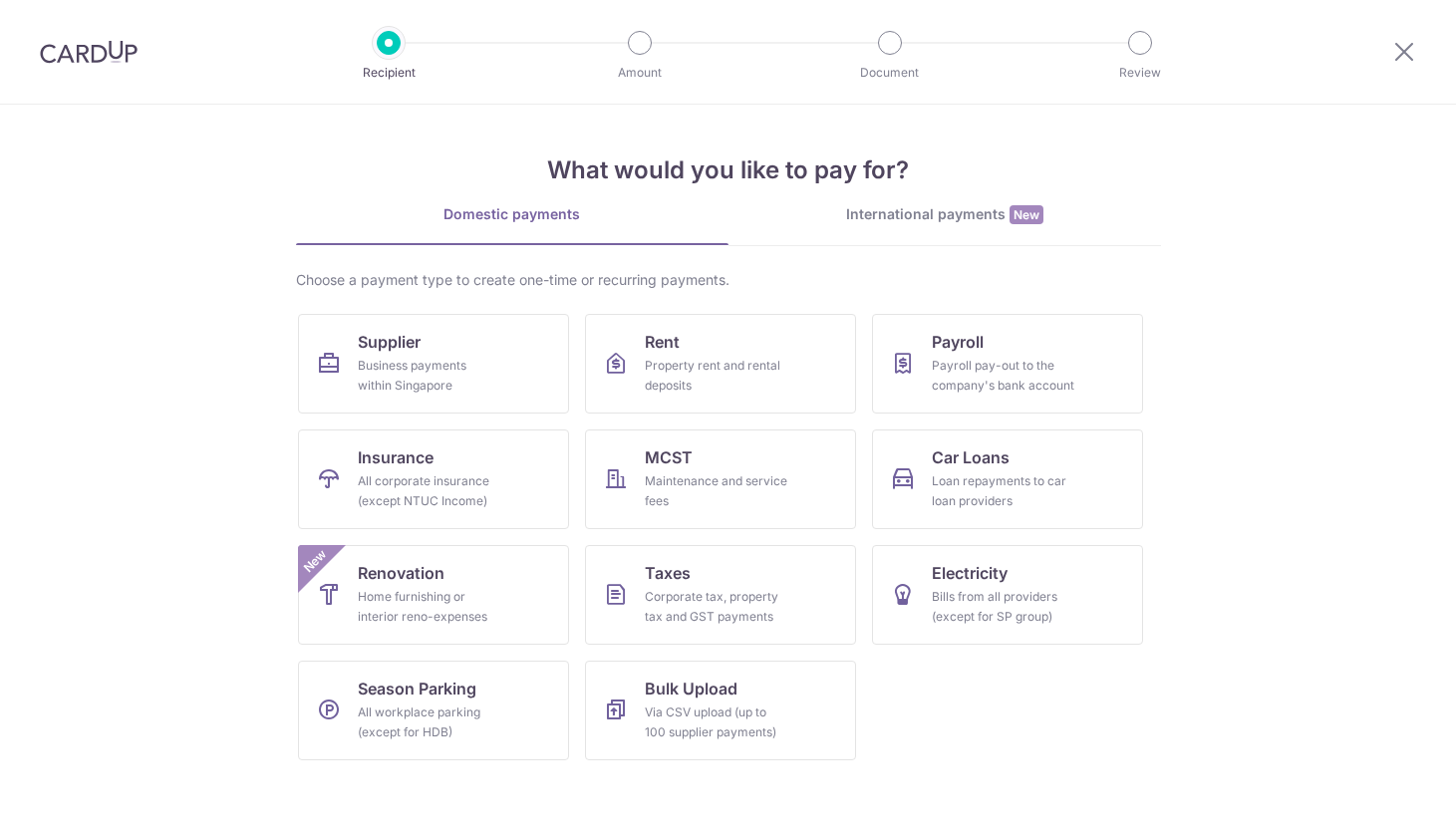 scroll, scrollTop: 0, scrollLeft: 0, axis: both 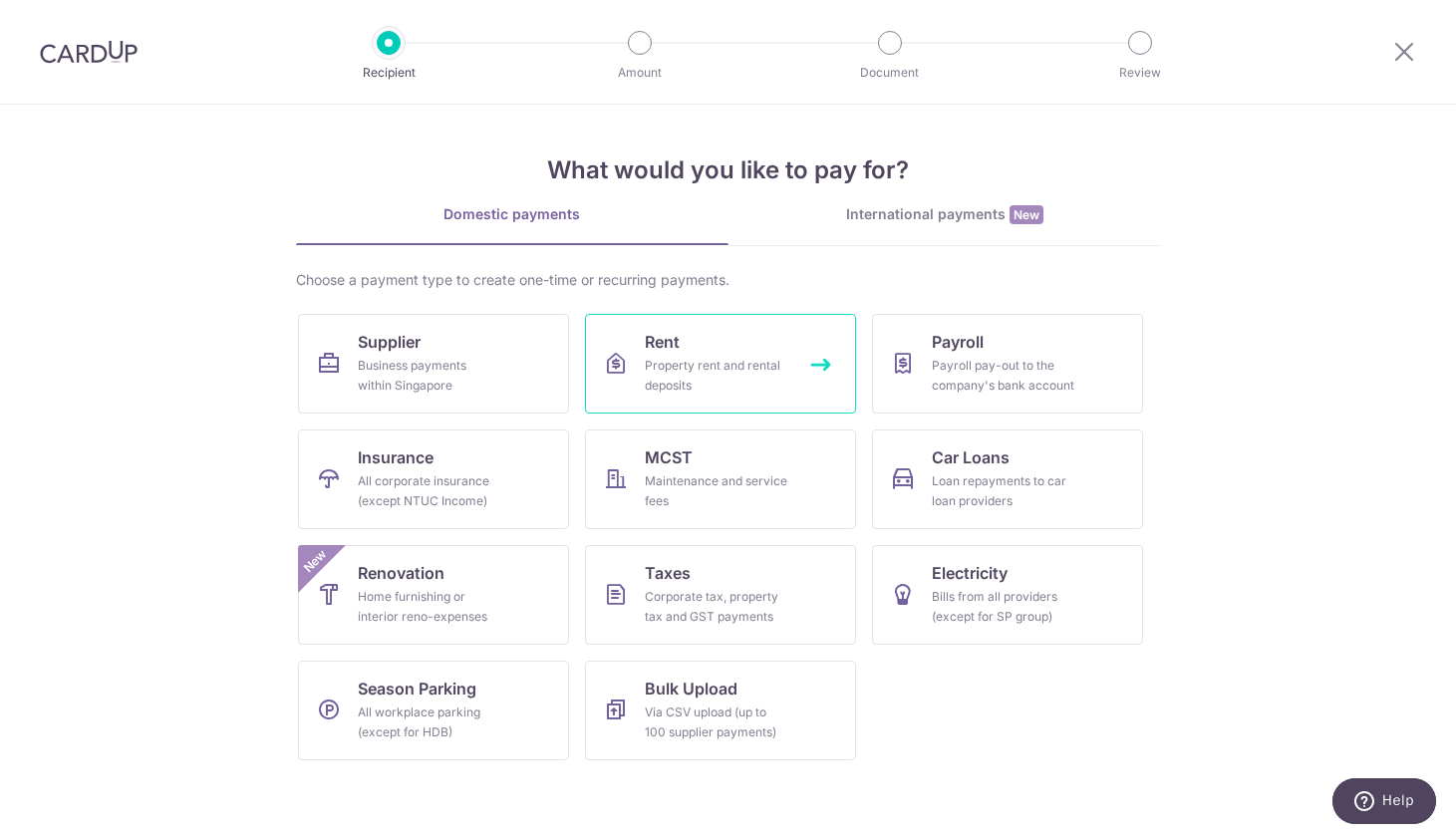 click on "Property rent and rental deposits" at bounding box center (717, 376) 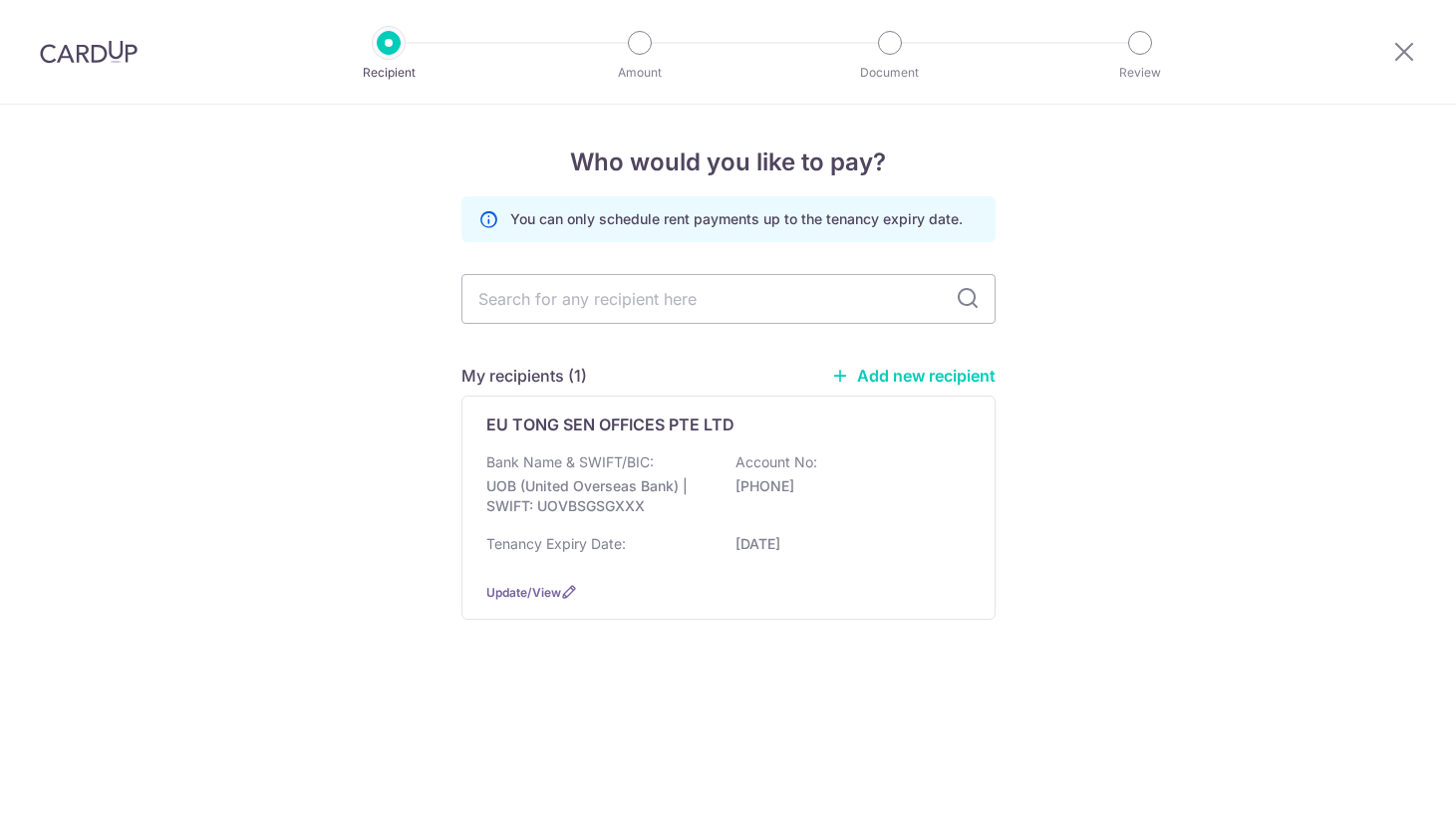 scroll, scrollTop: 0, scrollLeft: 0, axis: both 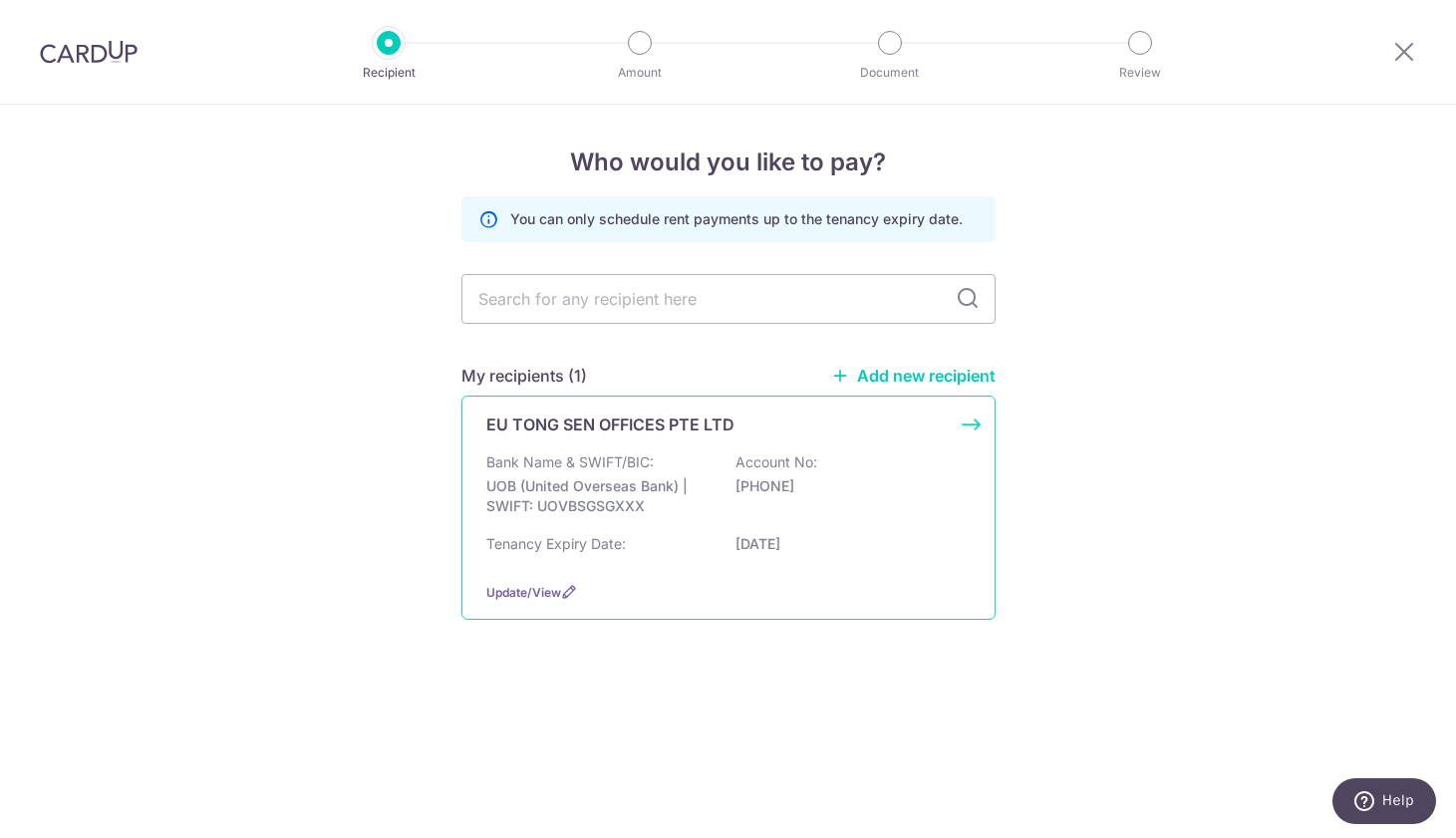 click on "EU TONG SEN OFFICES PTE LTD" at bounding box center [610, 424] 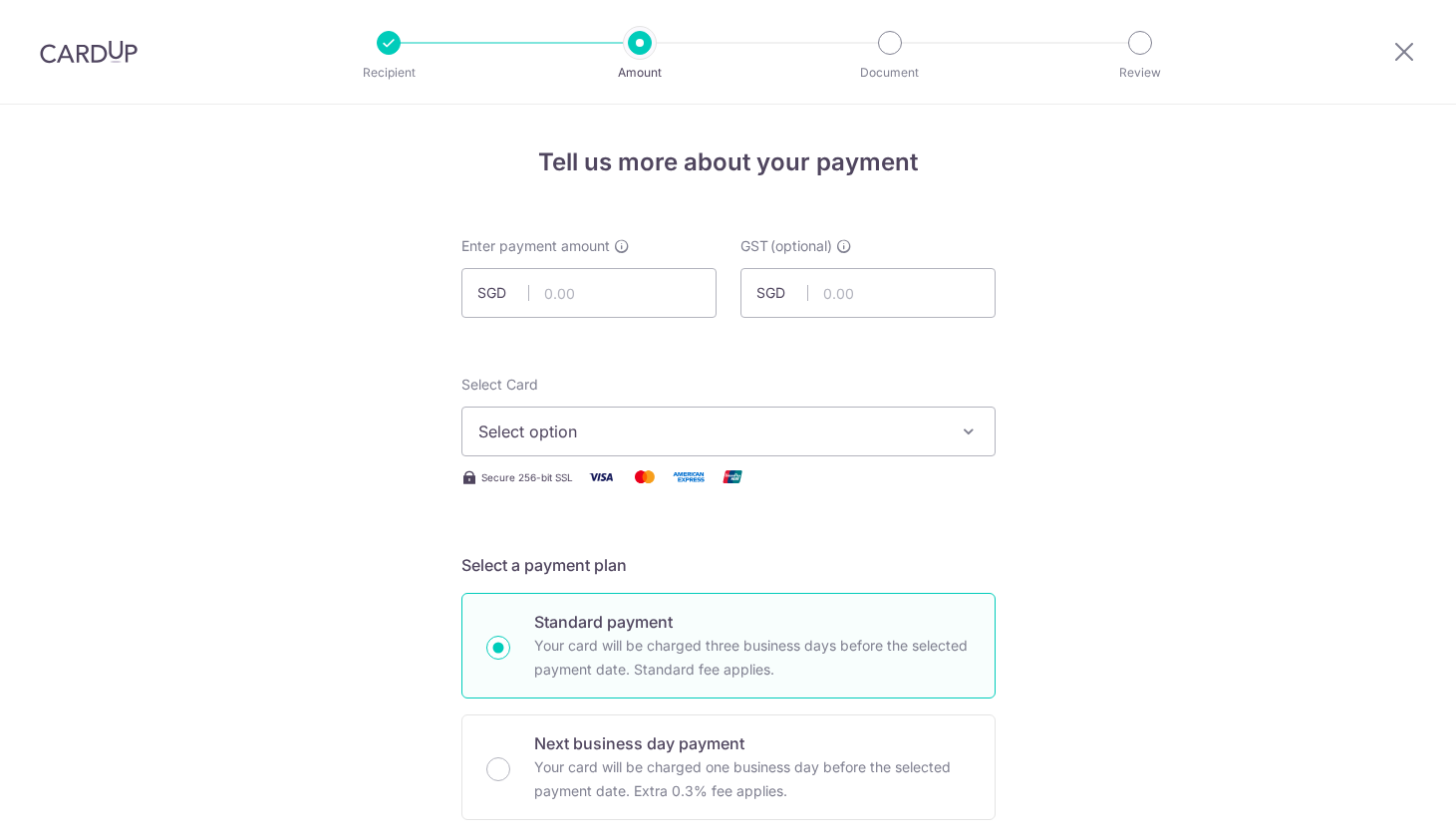 scroll, scrollTop: 0, scrollLeft: 0, axis: both 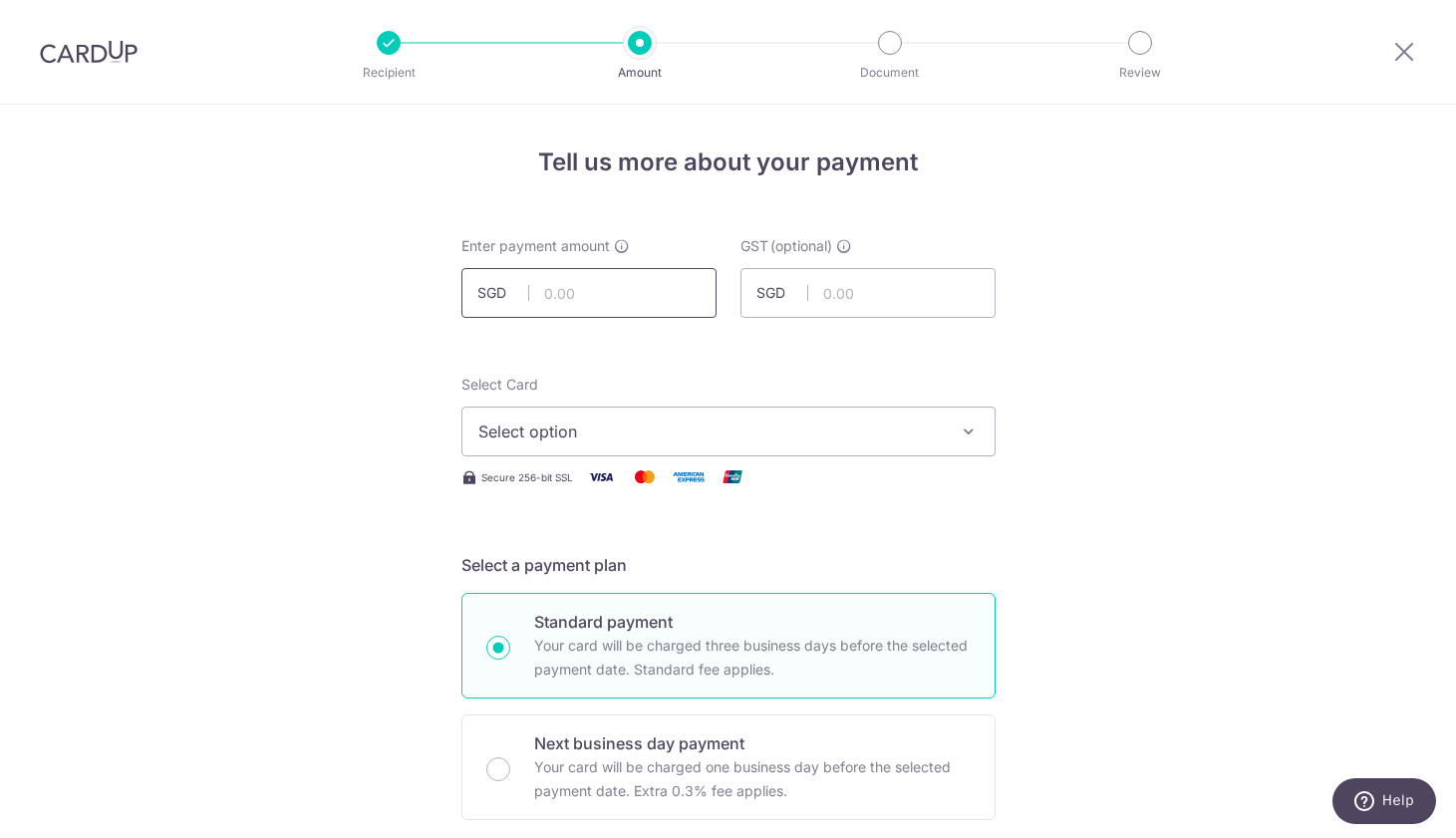 click at bounding box center [589, 293] 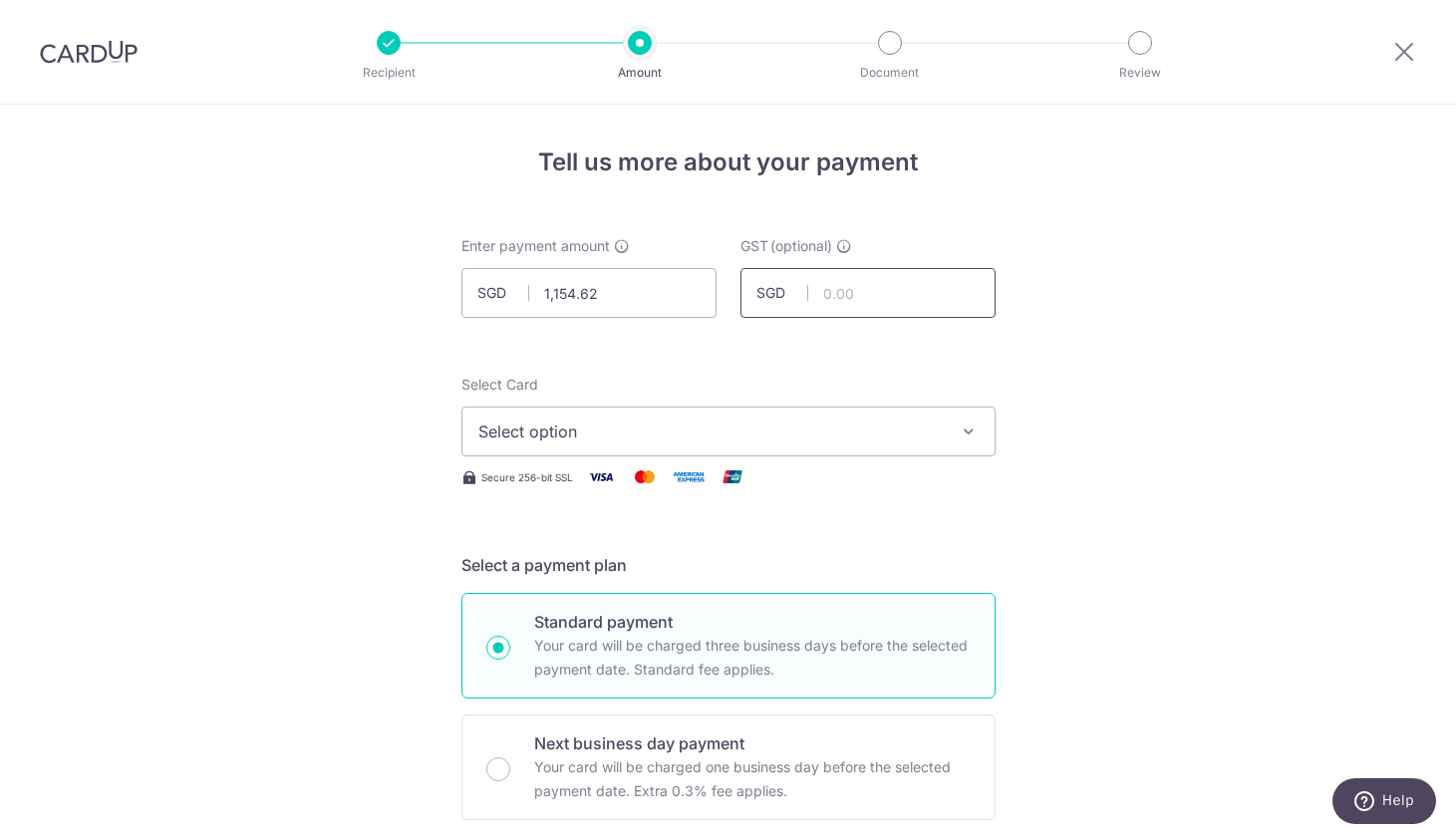 type on "1,154.62" 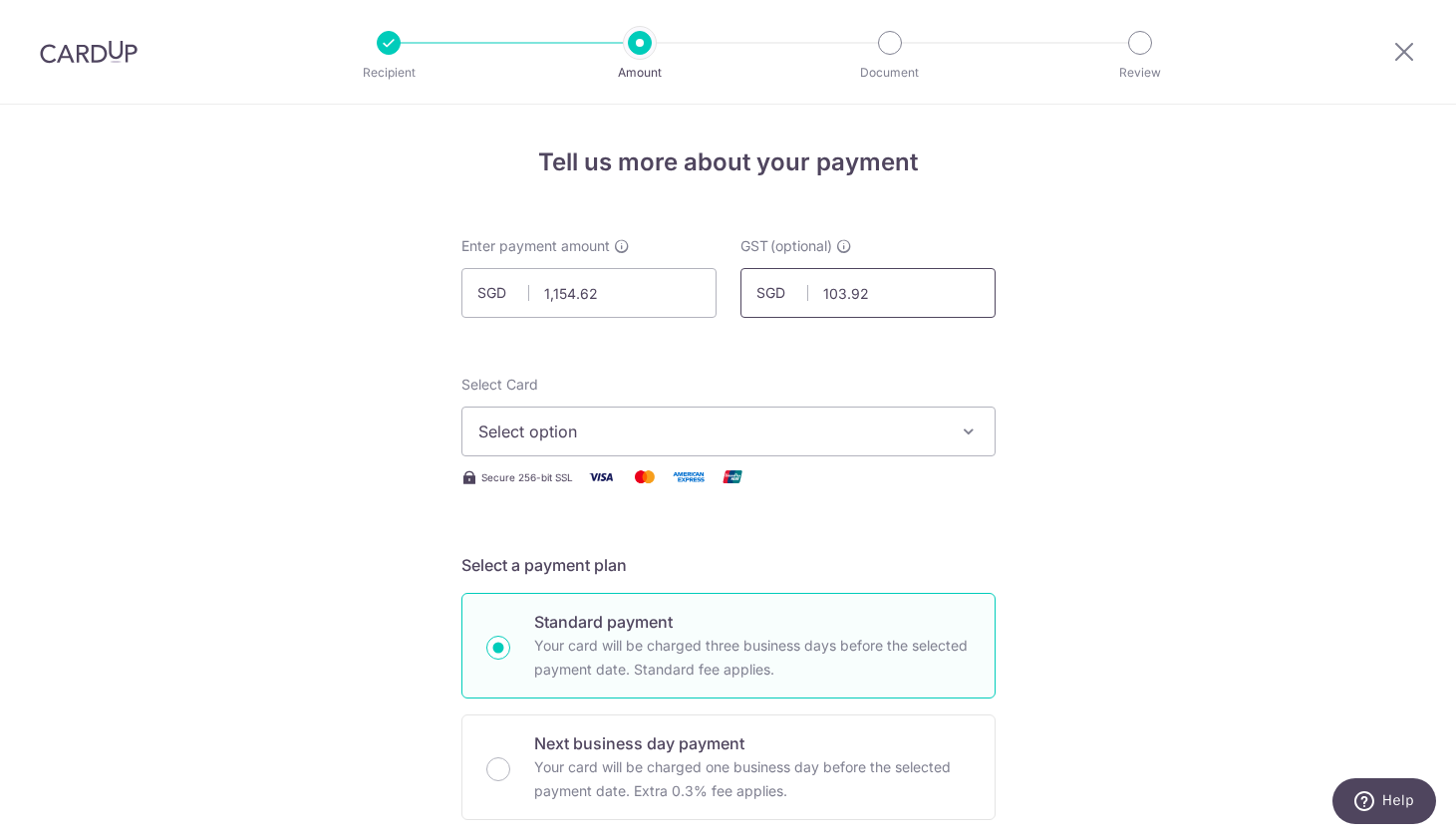 type on "103.92" 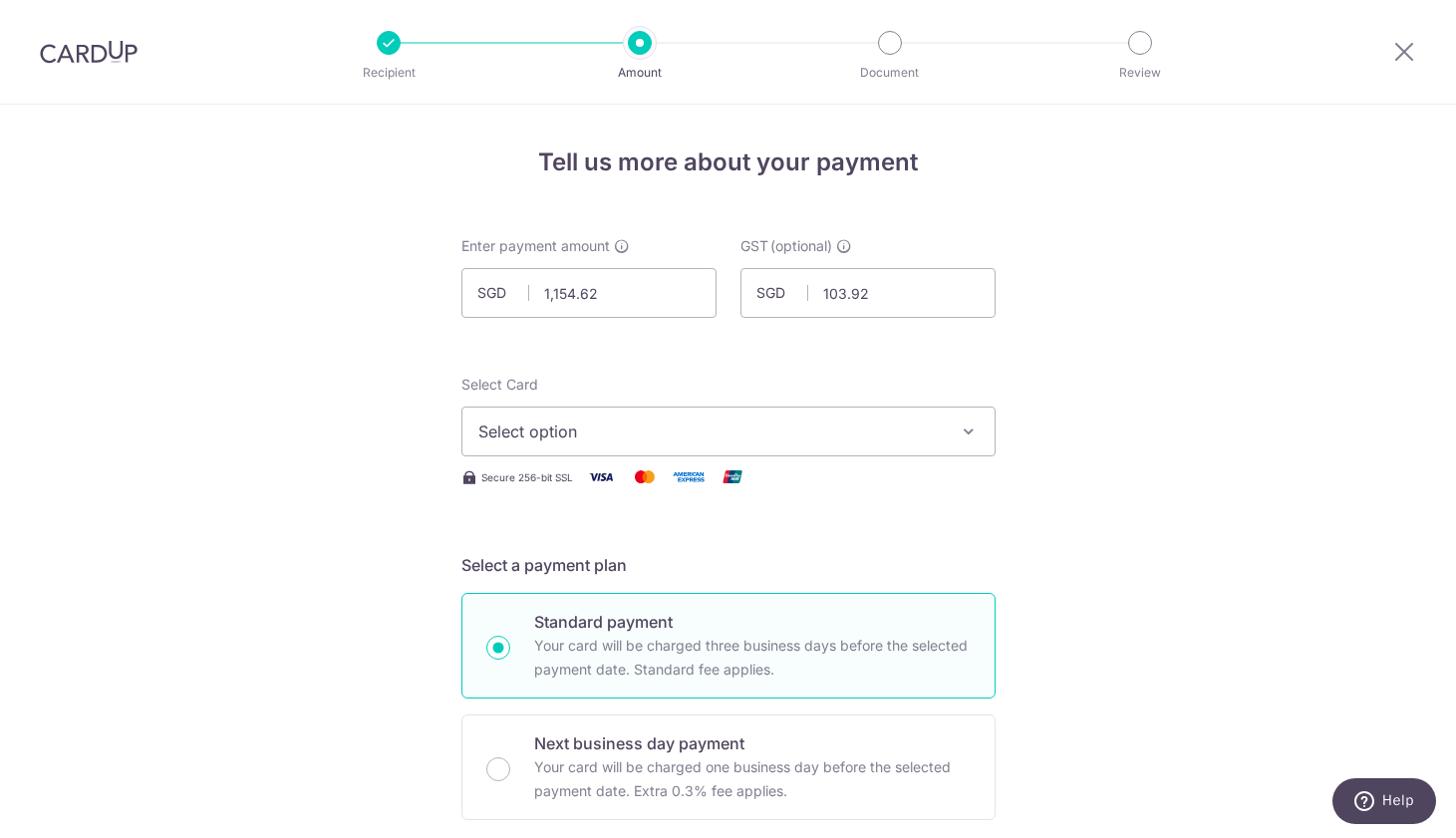click on "Select option" at bounding box center [711, 431] 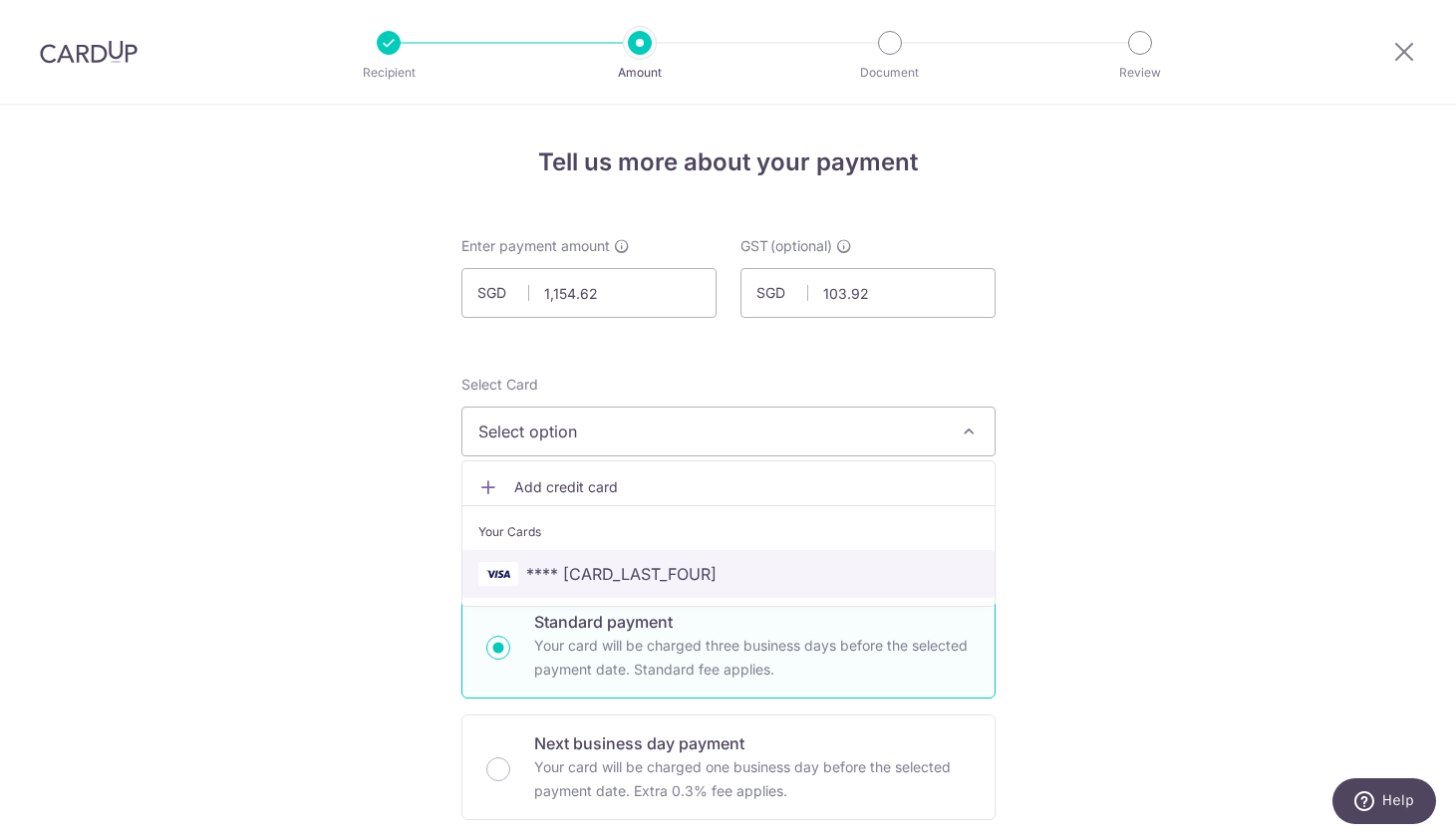 click on "**** 2319" at bounding box center (728, 574) 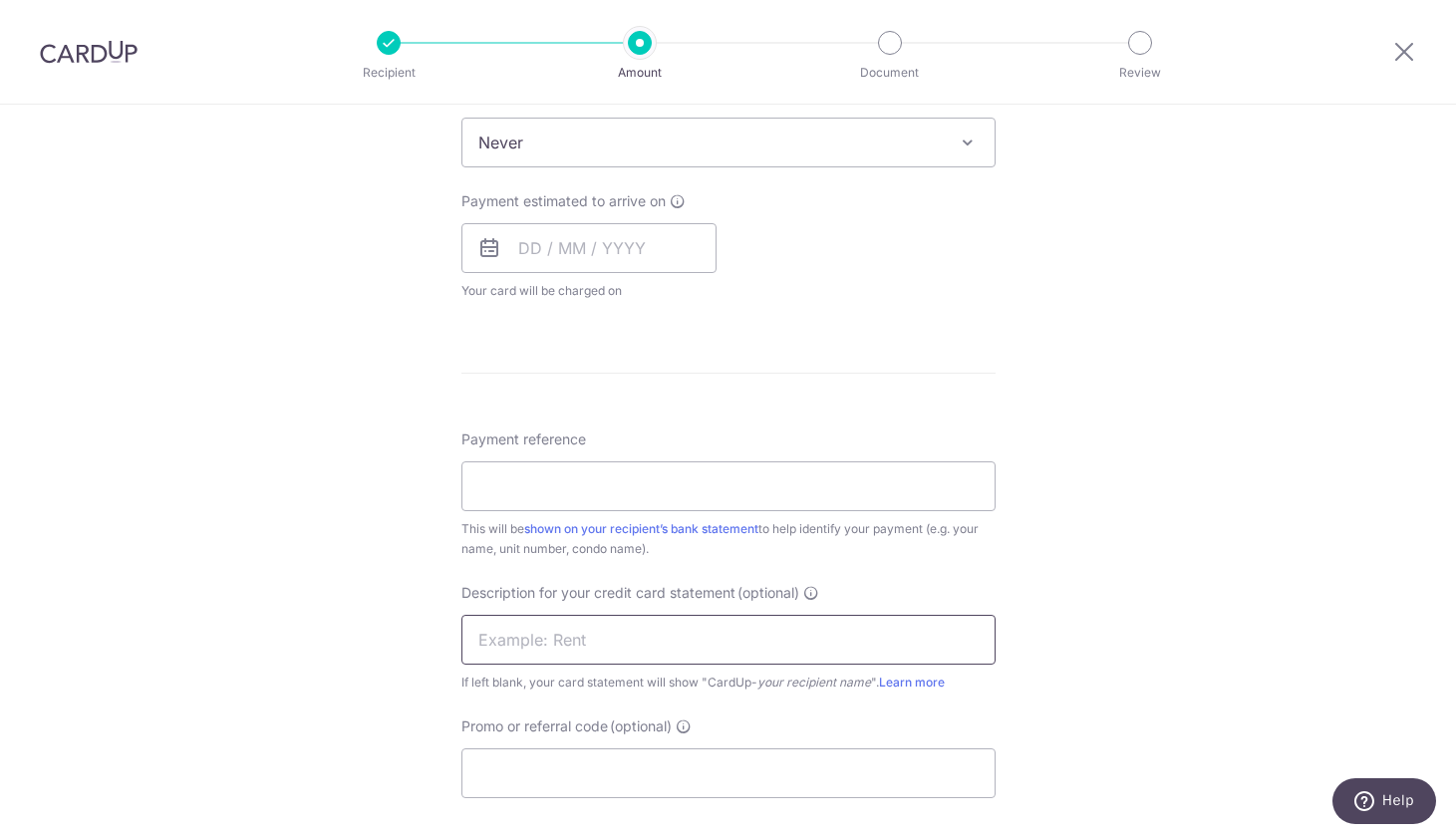 scroll, scrollTop: 831, scrollLeft: 0, axis: vertical 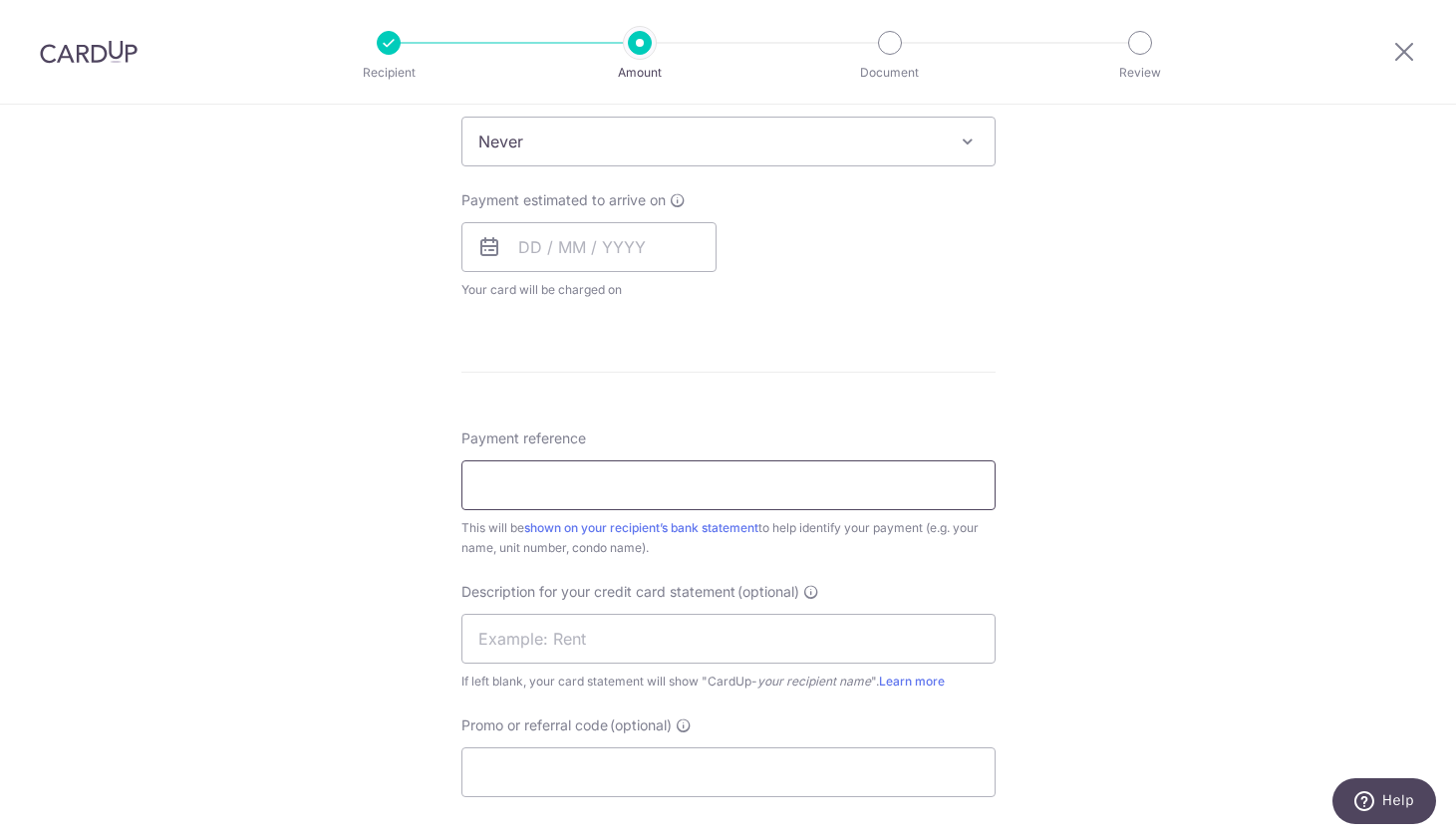 click on "Payment reference" at bounding box center [728, 485] 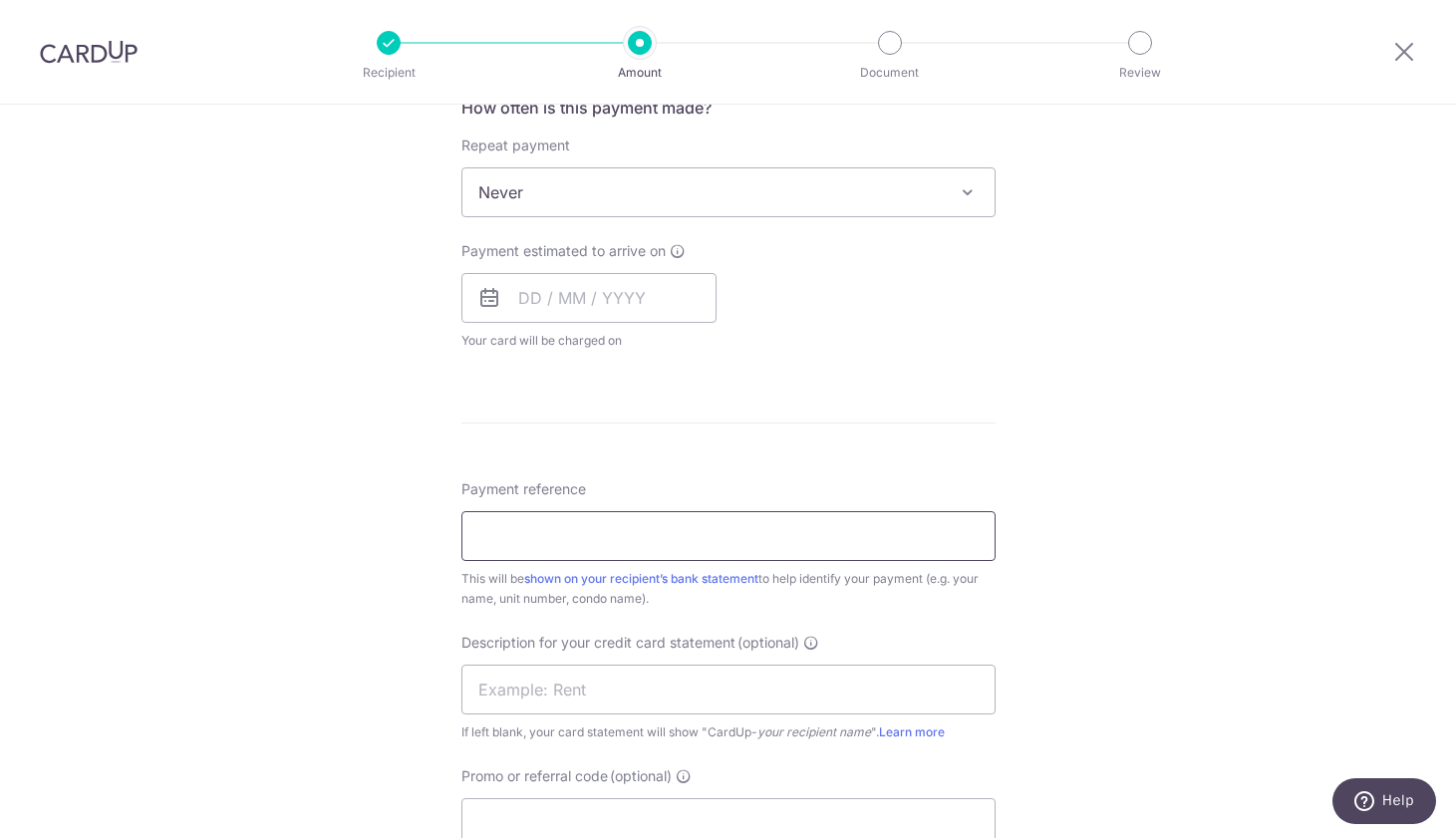 scroll, scrollTop: 778, scrollLeft: 0, axis: vertical 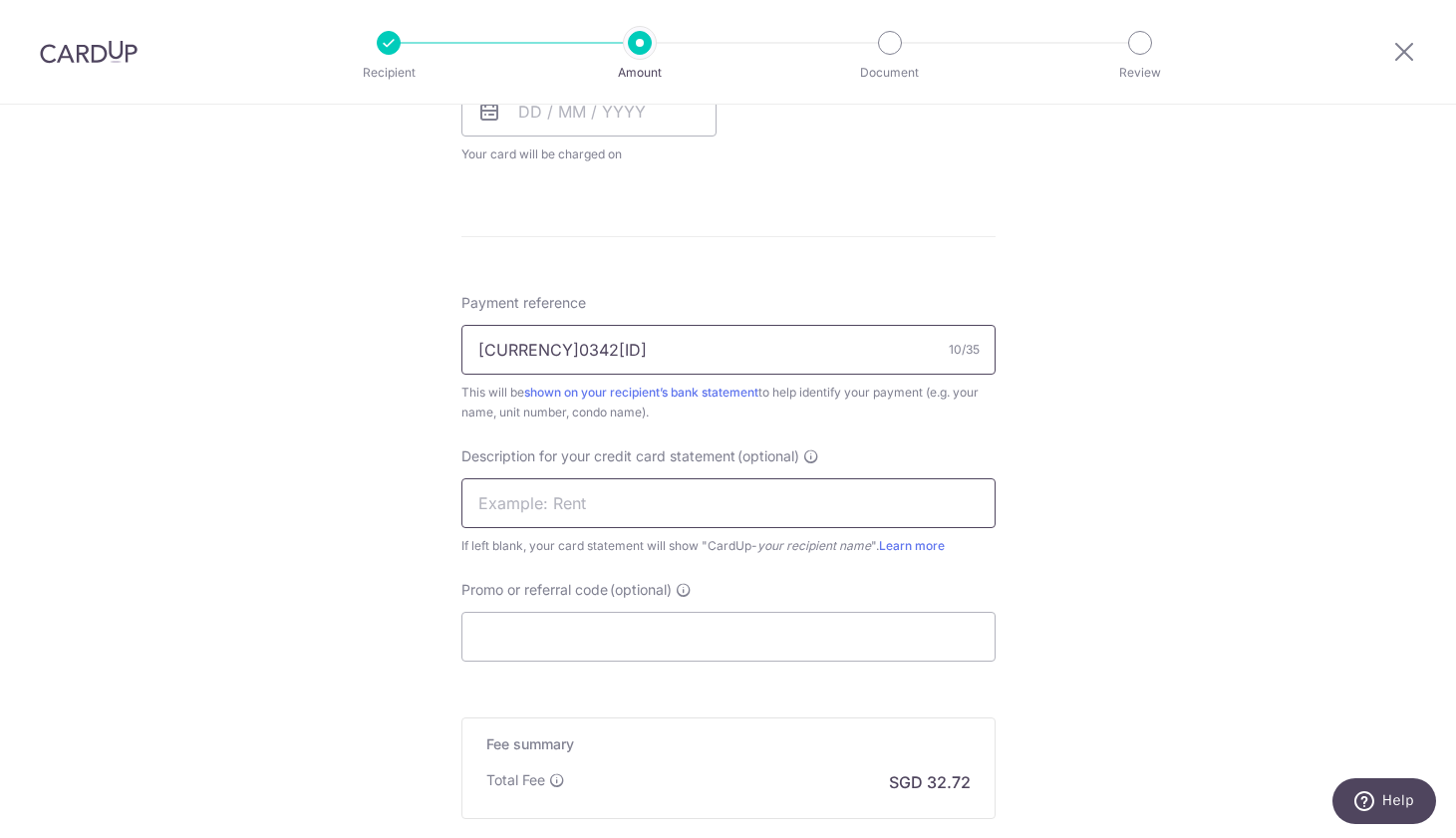 type on "PHT0342JUL" 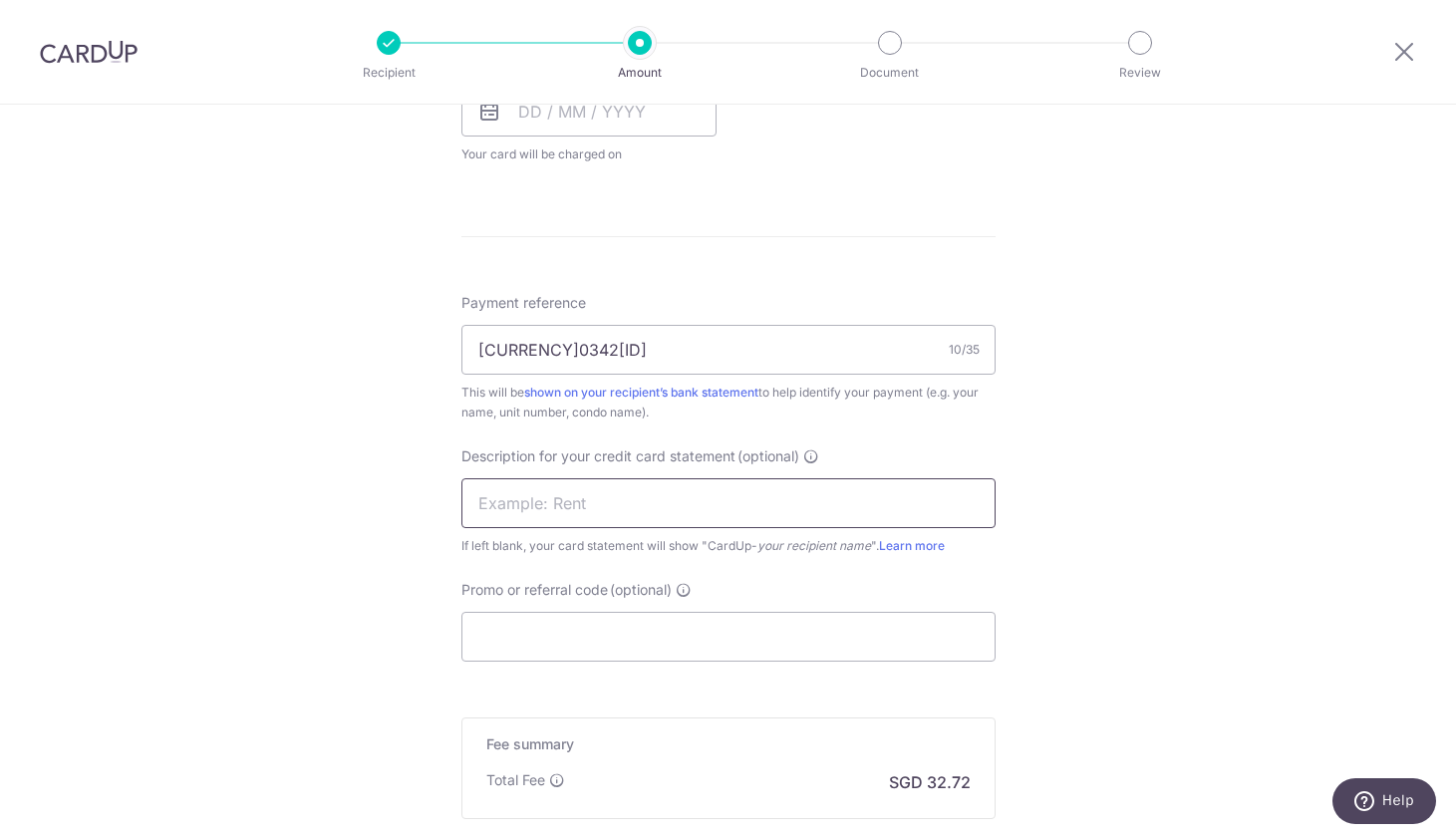 click at bounding box center [728, 503] 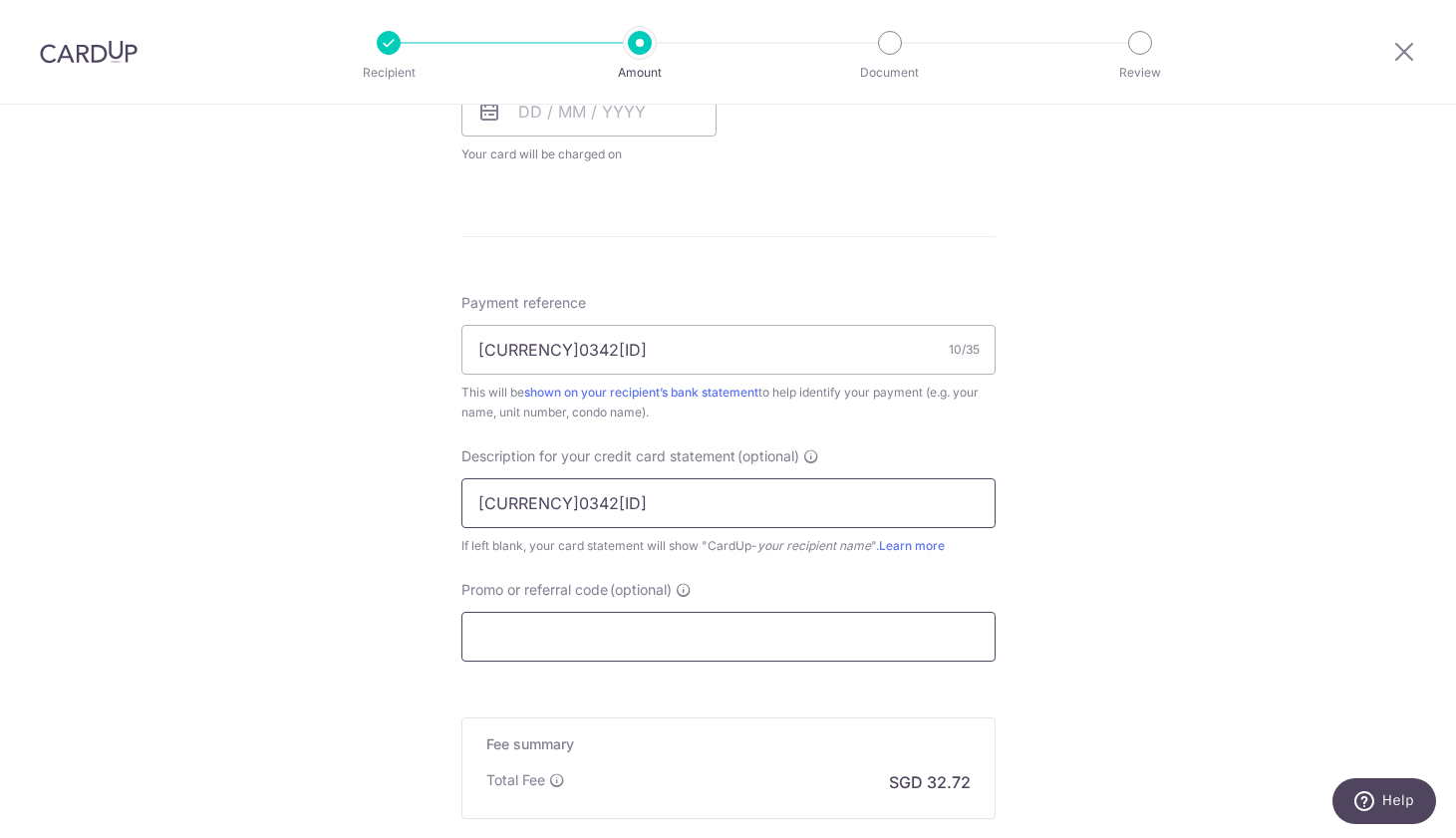 type on "PHT0342JUL" 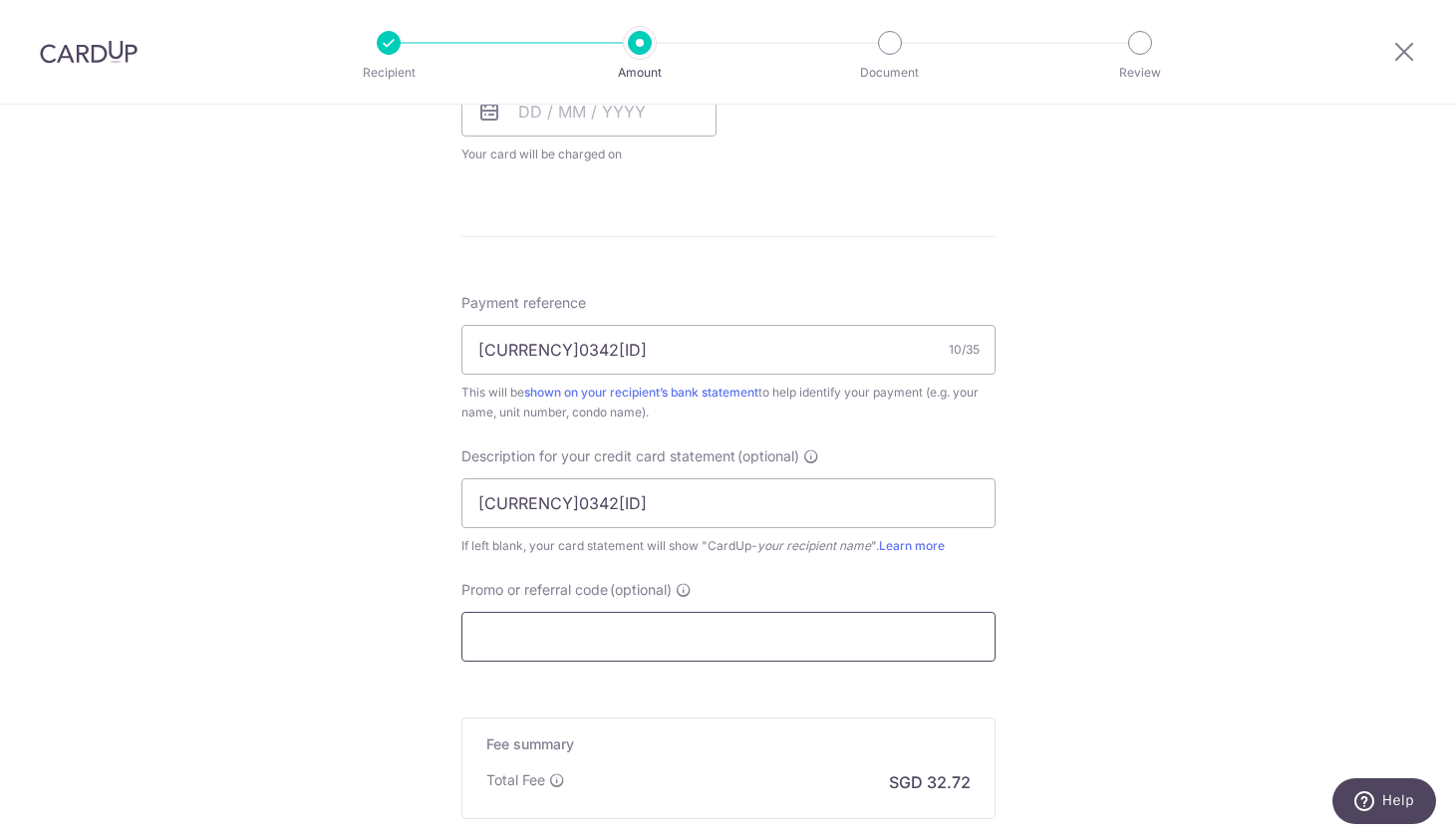 click on "Promo or referral code
(optional)" at bounding box center [728, 637] 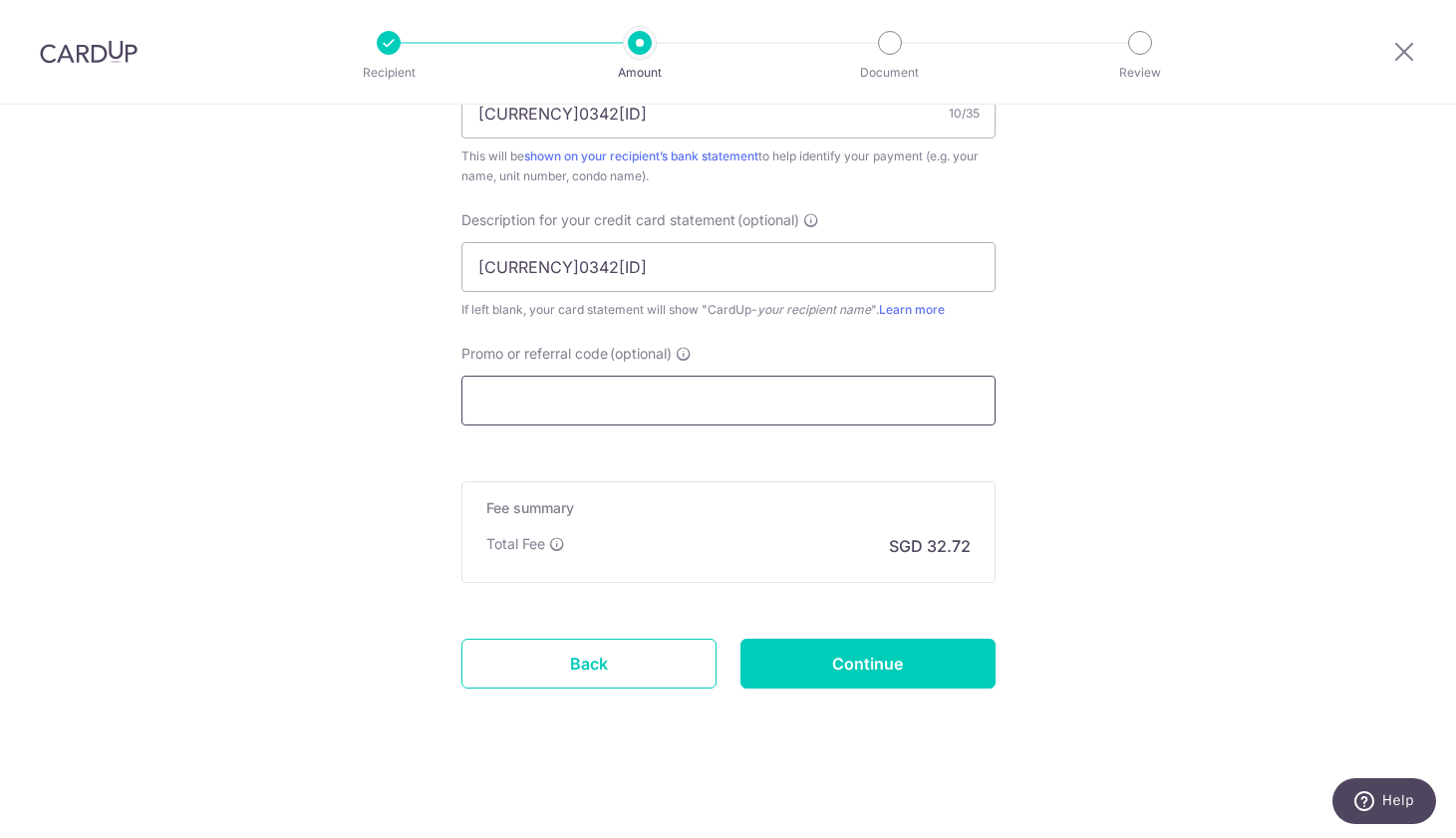 scroll, scrollTop: 1173, scrollLeft: 0, axis: vertical 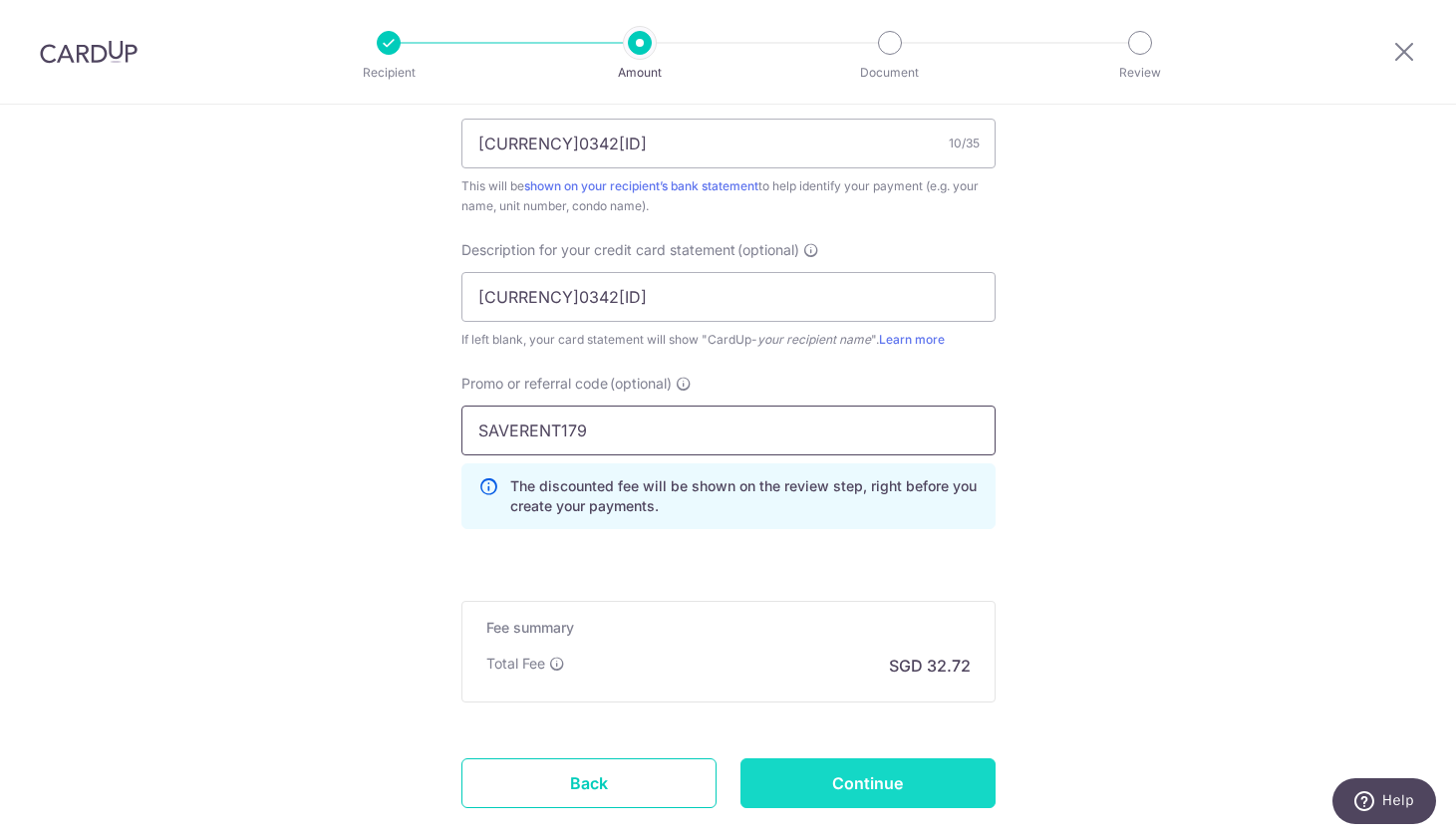 type on "SAVERENT179" 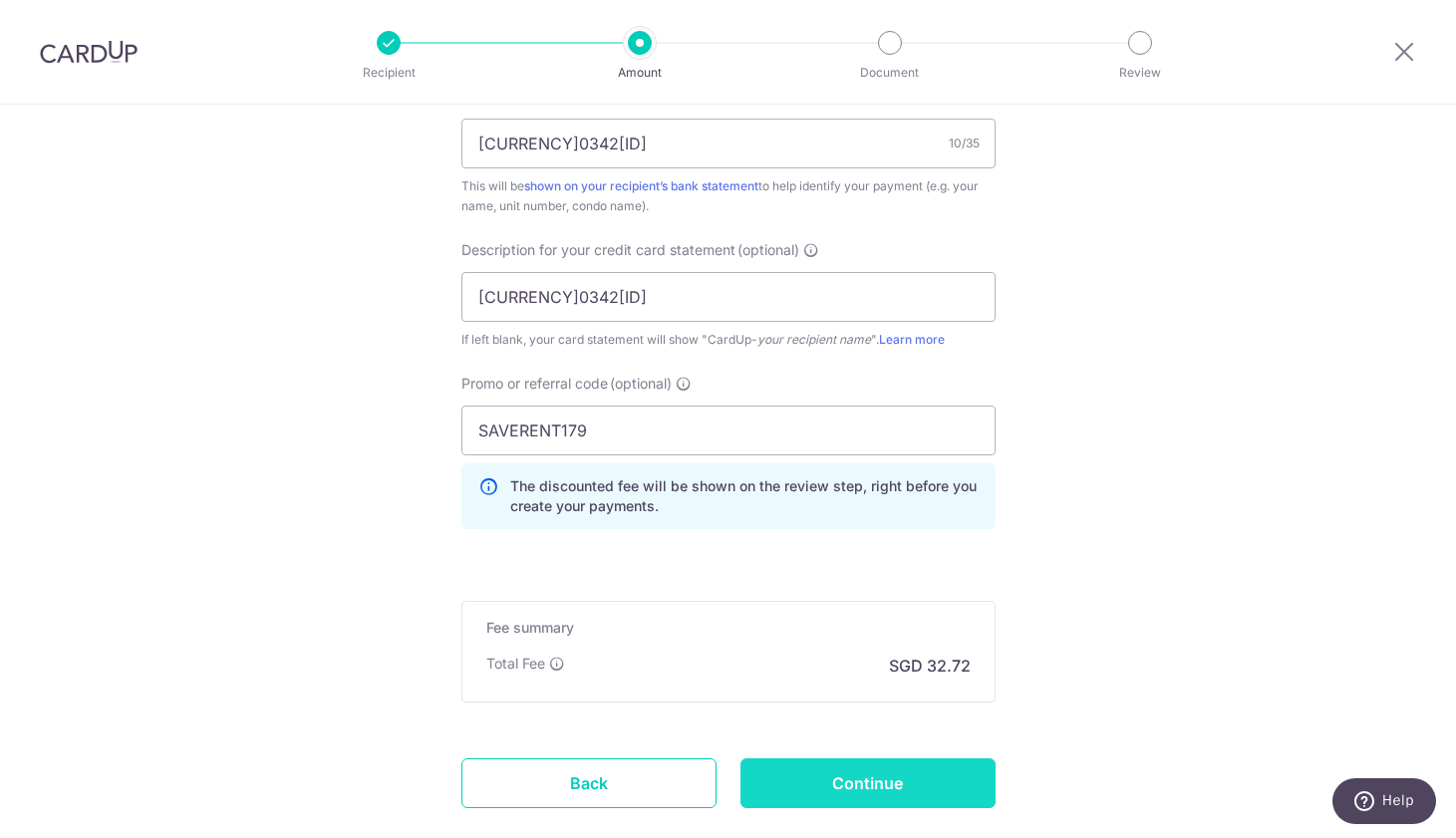 click on "Continue" at bounding box center [868, 783] 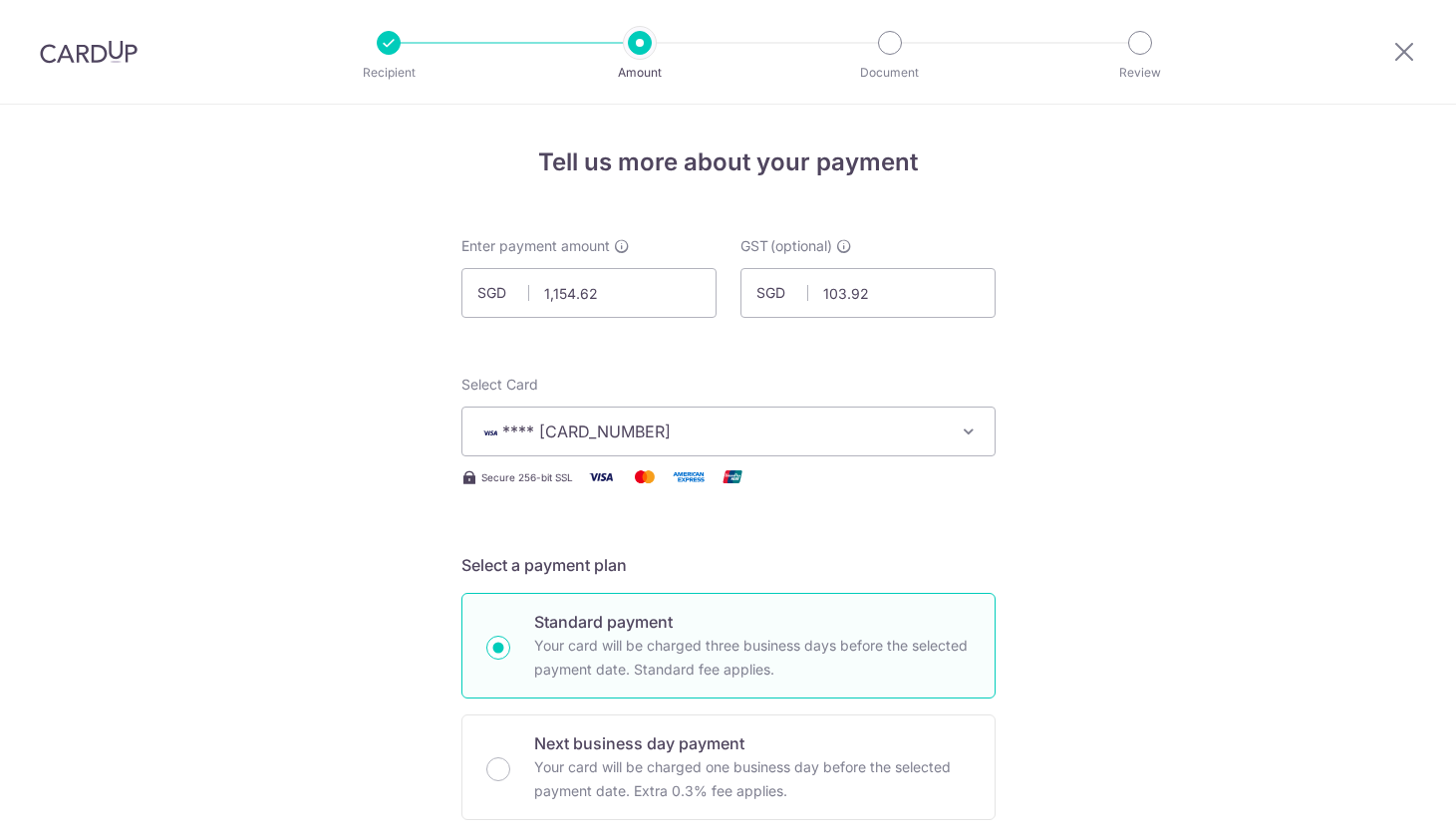 scroll, scrollTop: 0, scrollLeft: 0, axis: both 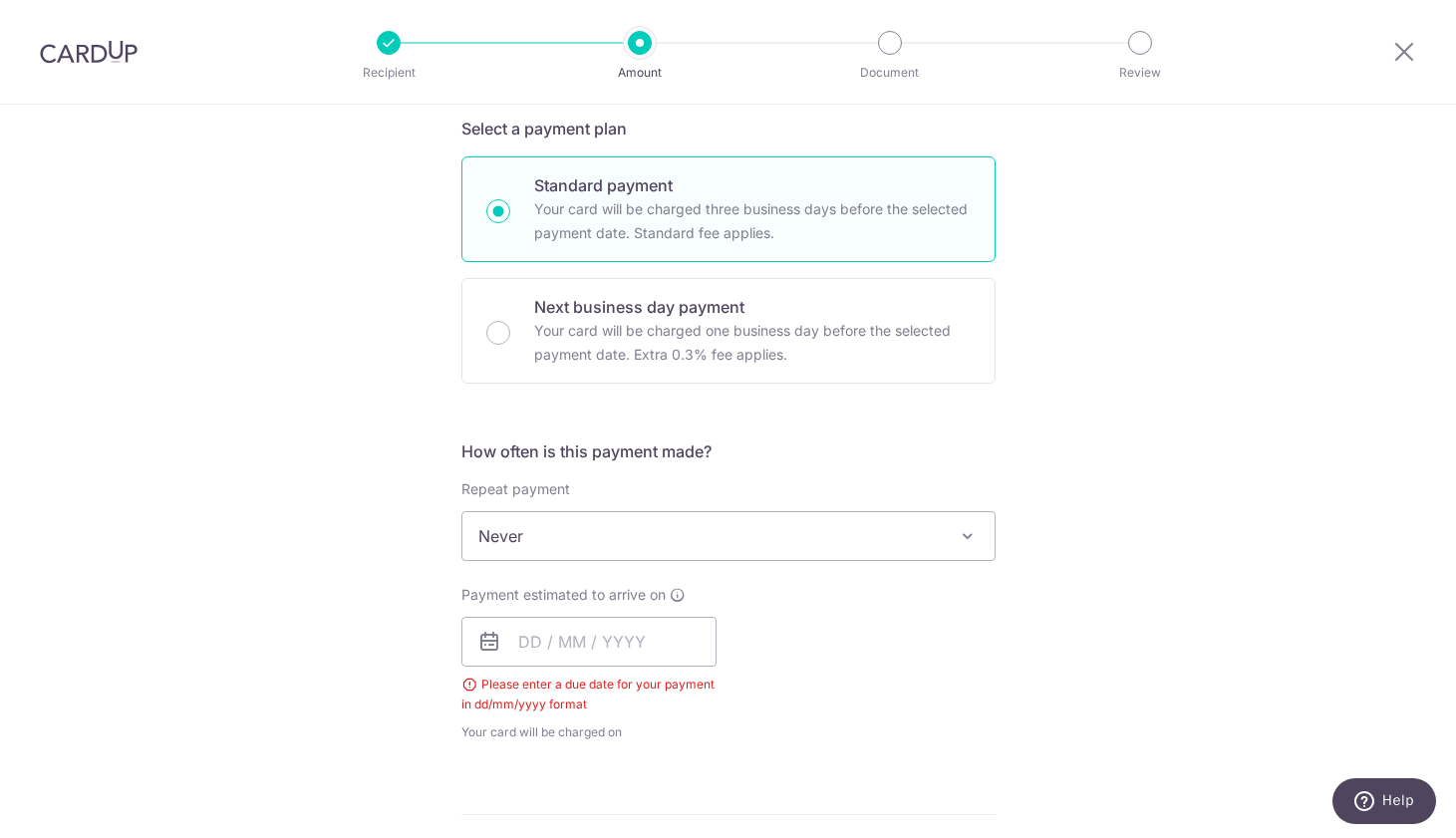 click on "Never" at bounding box center (728, 536) 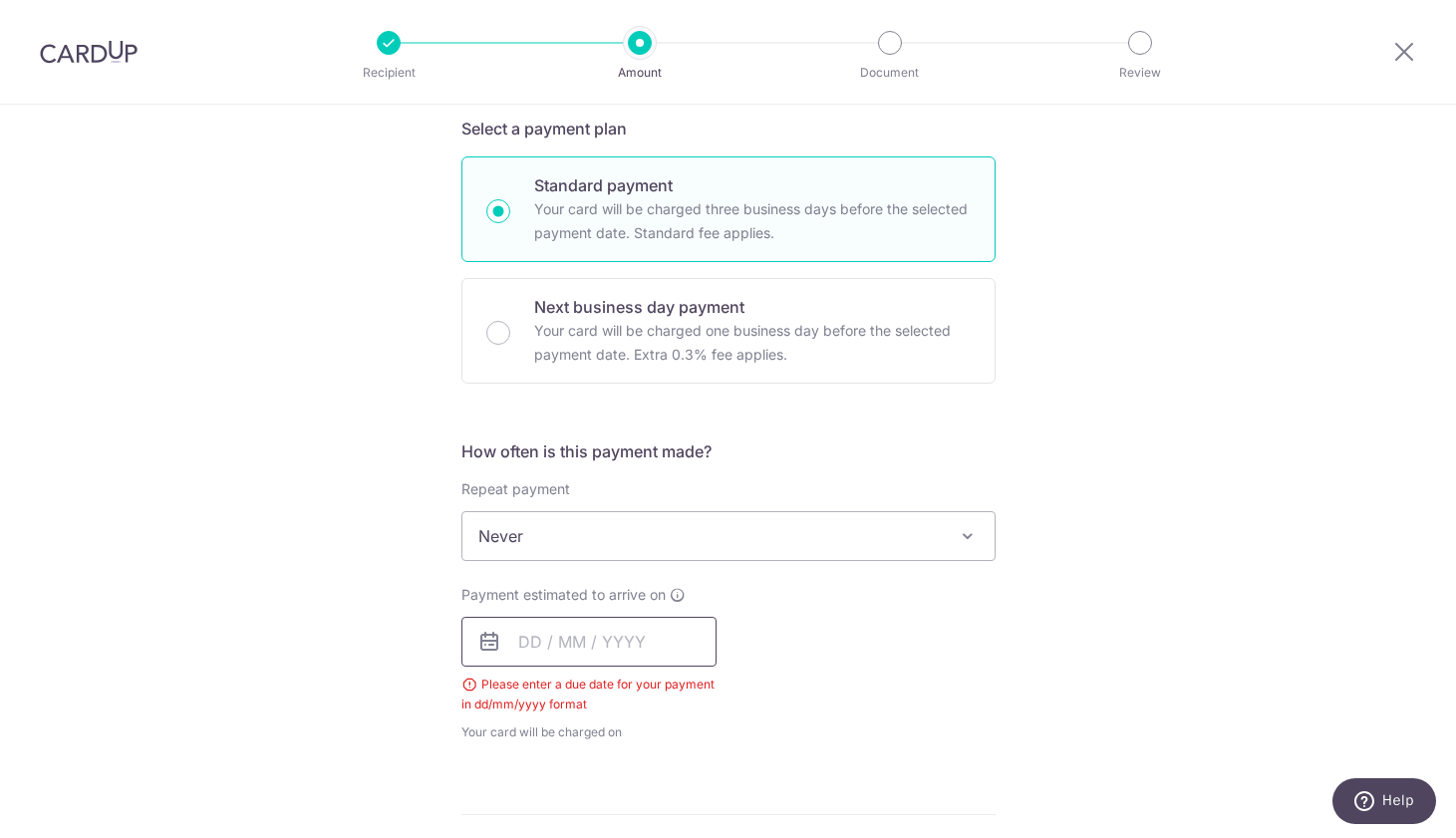 click at bounding box center [589, 642] 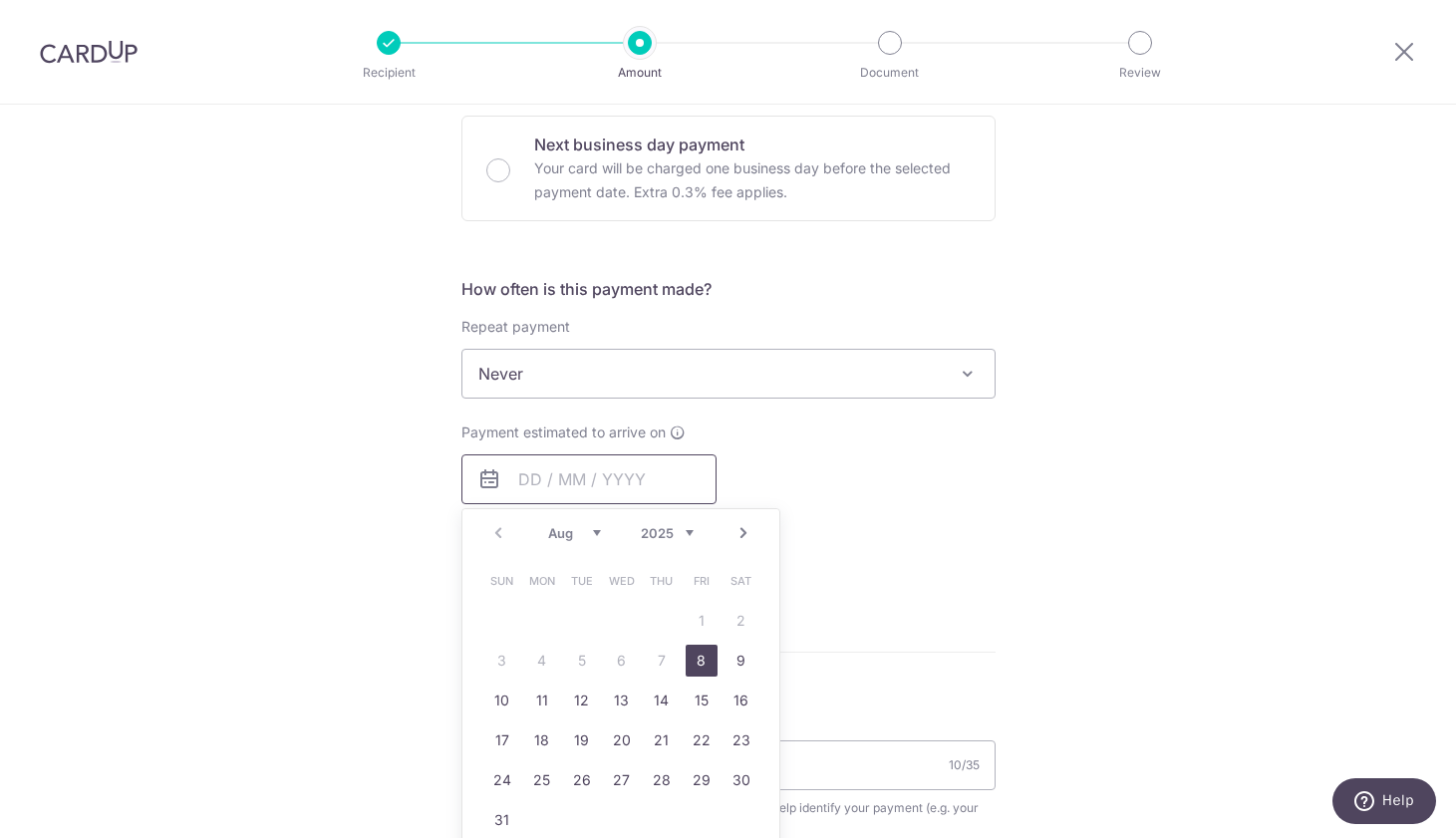scroll, scrollTop: 690, scrollLeft: 0, axis: vertical 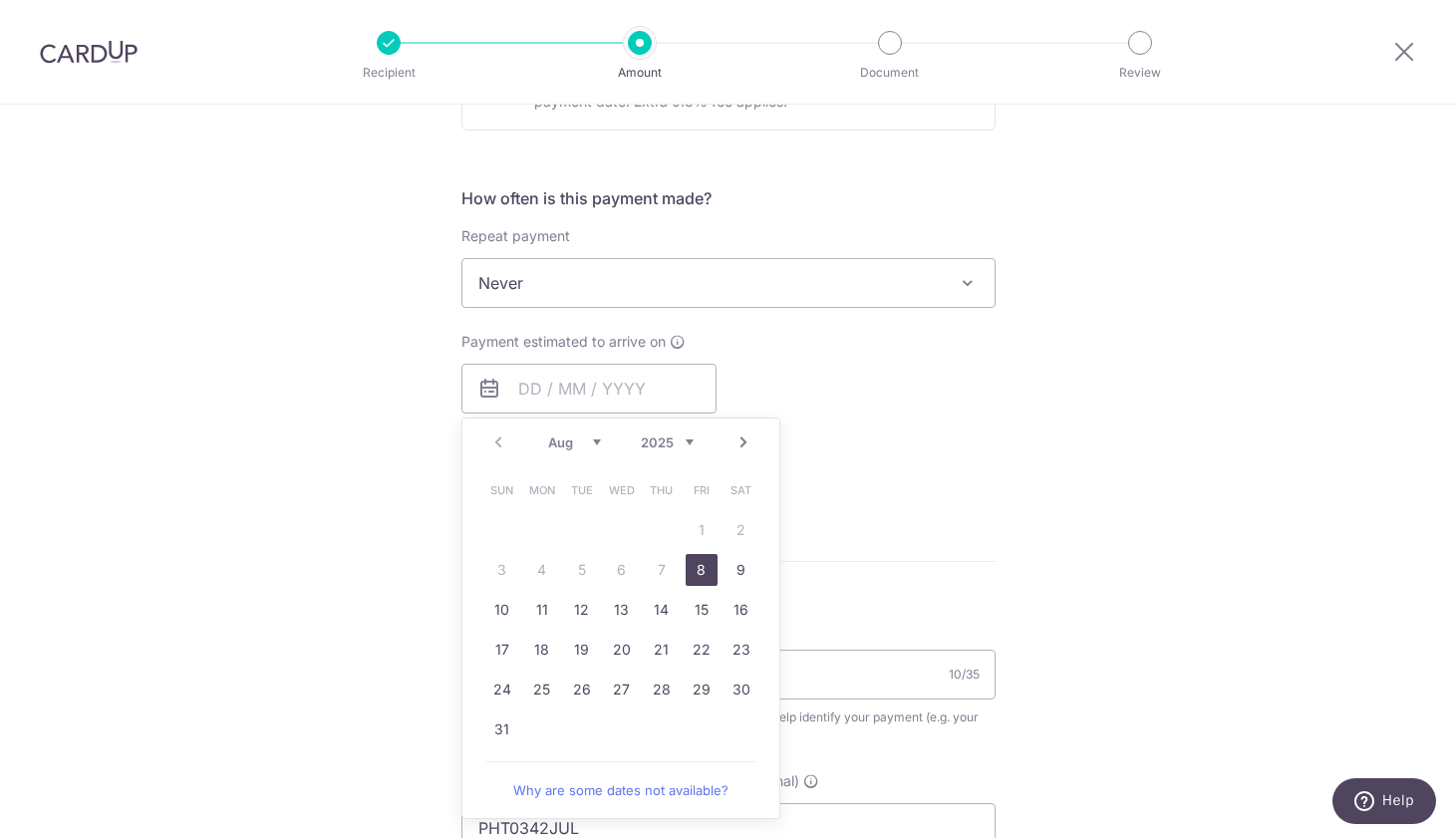click on "8" at bounding box center [702, 570] 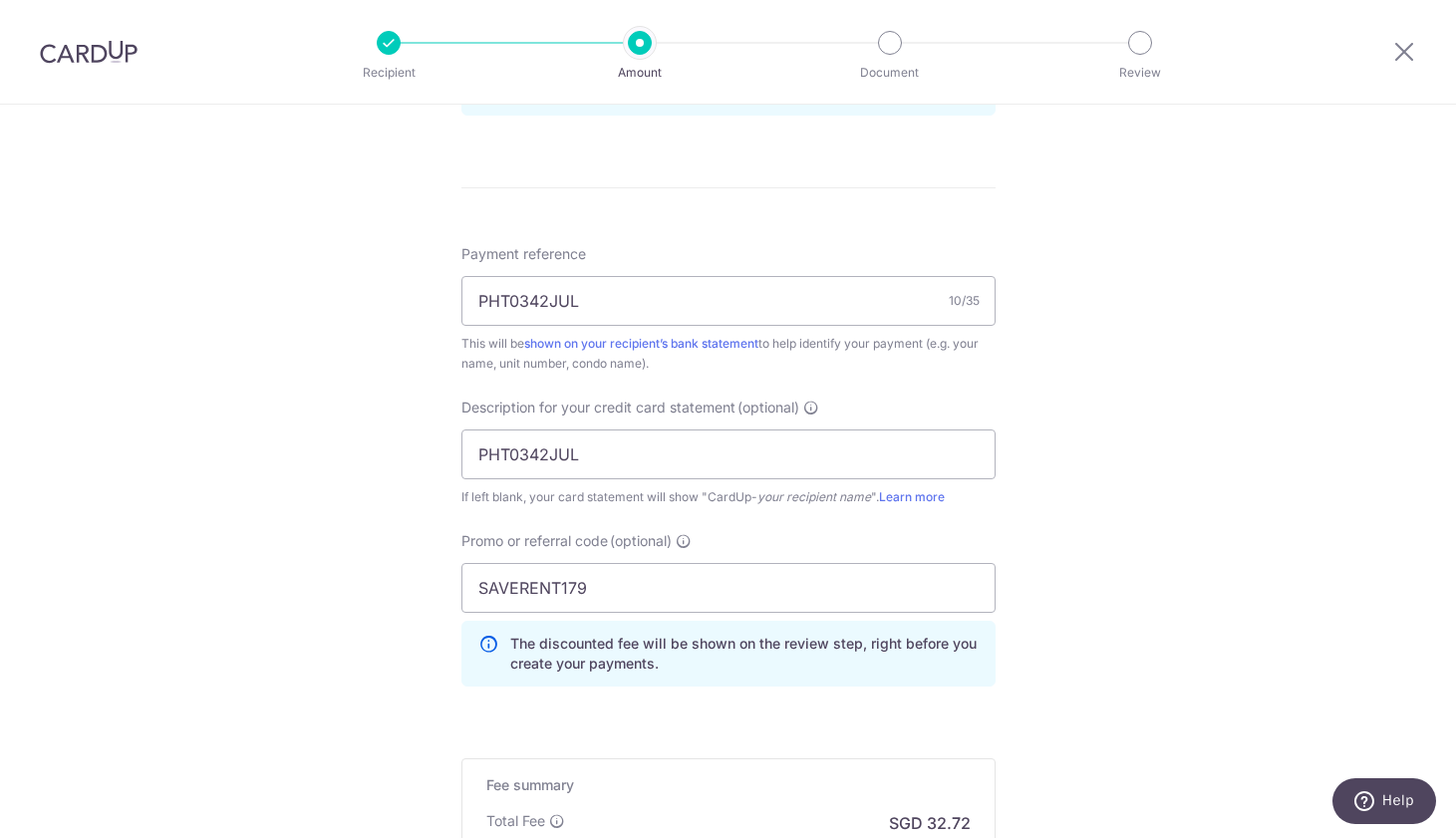 scroll, scrollTop: 1280, scrollLeft: 0, axis: vertical 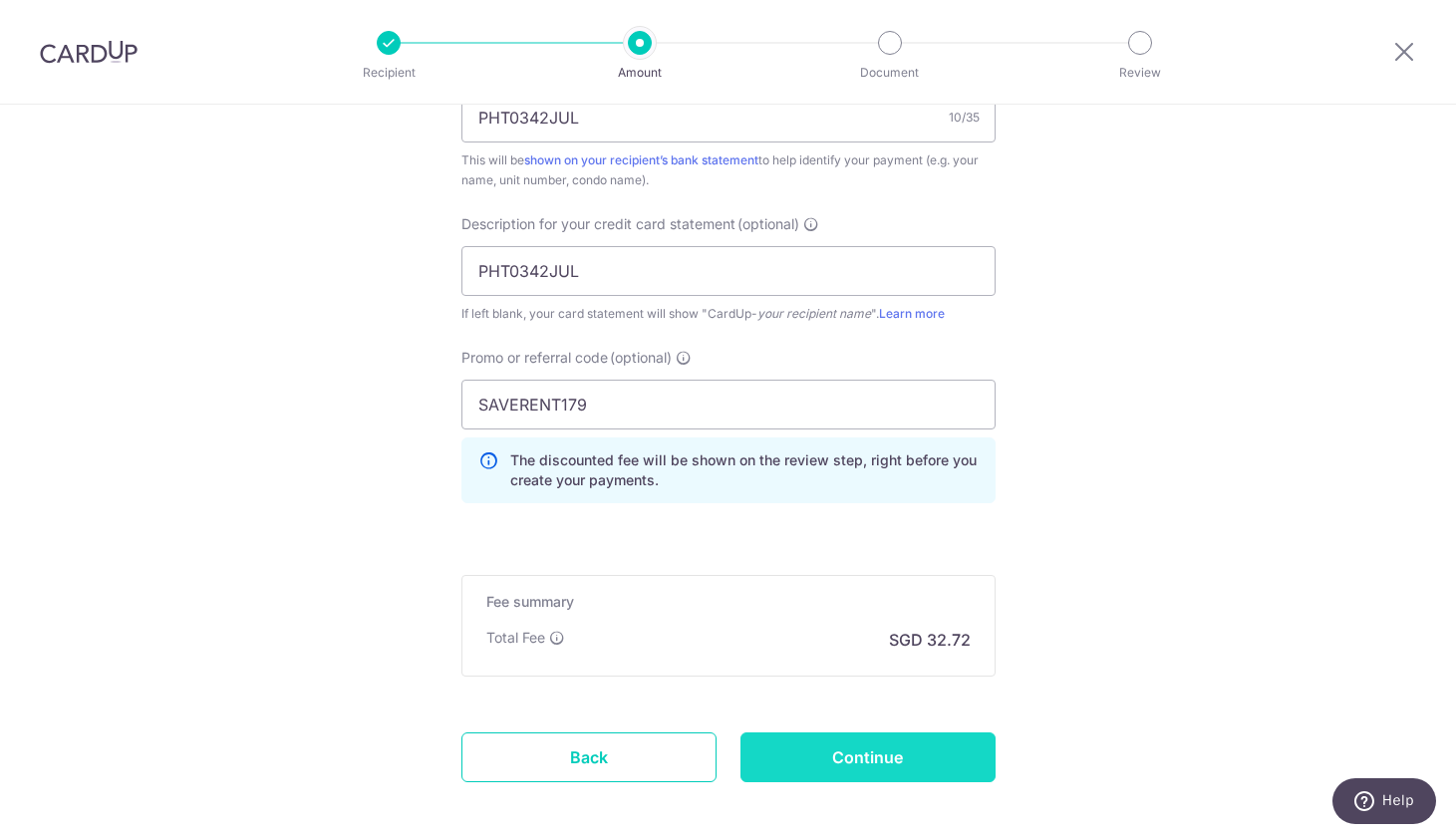 click on "Continue" at bounding box center (868, 757) 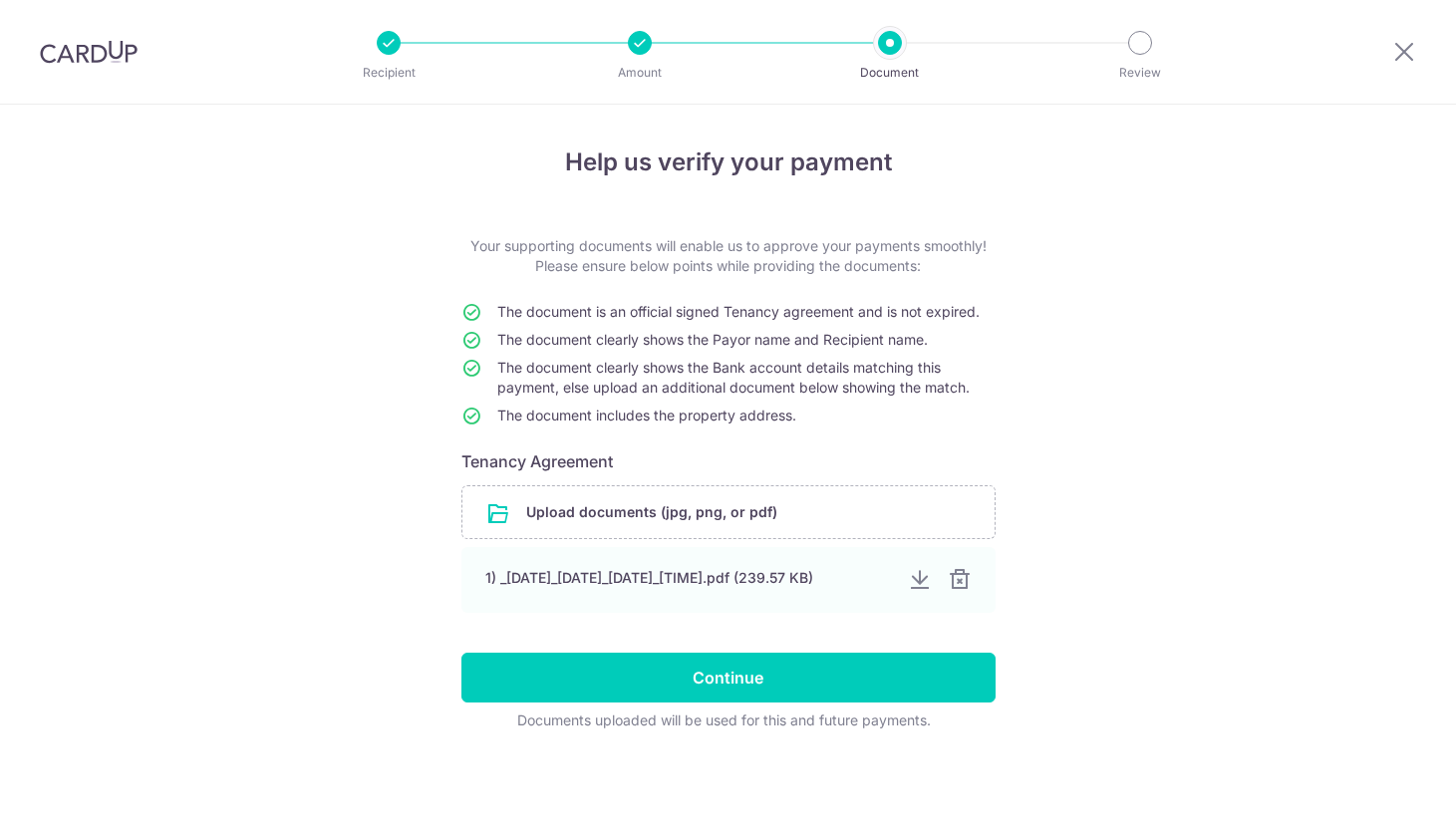 scroll, scrollTop: 0, scrollLeft: 0, axis: both 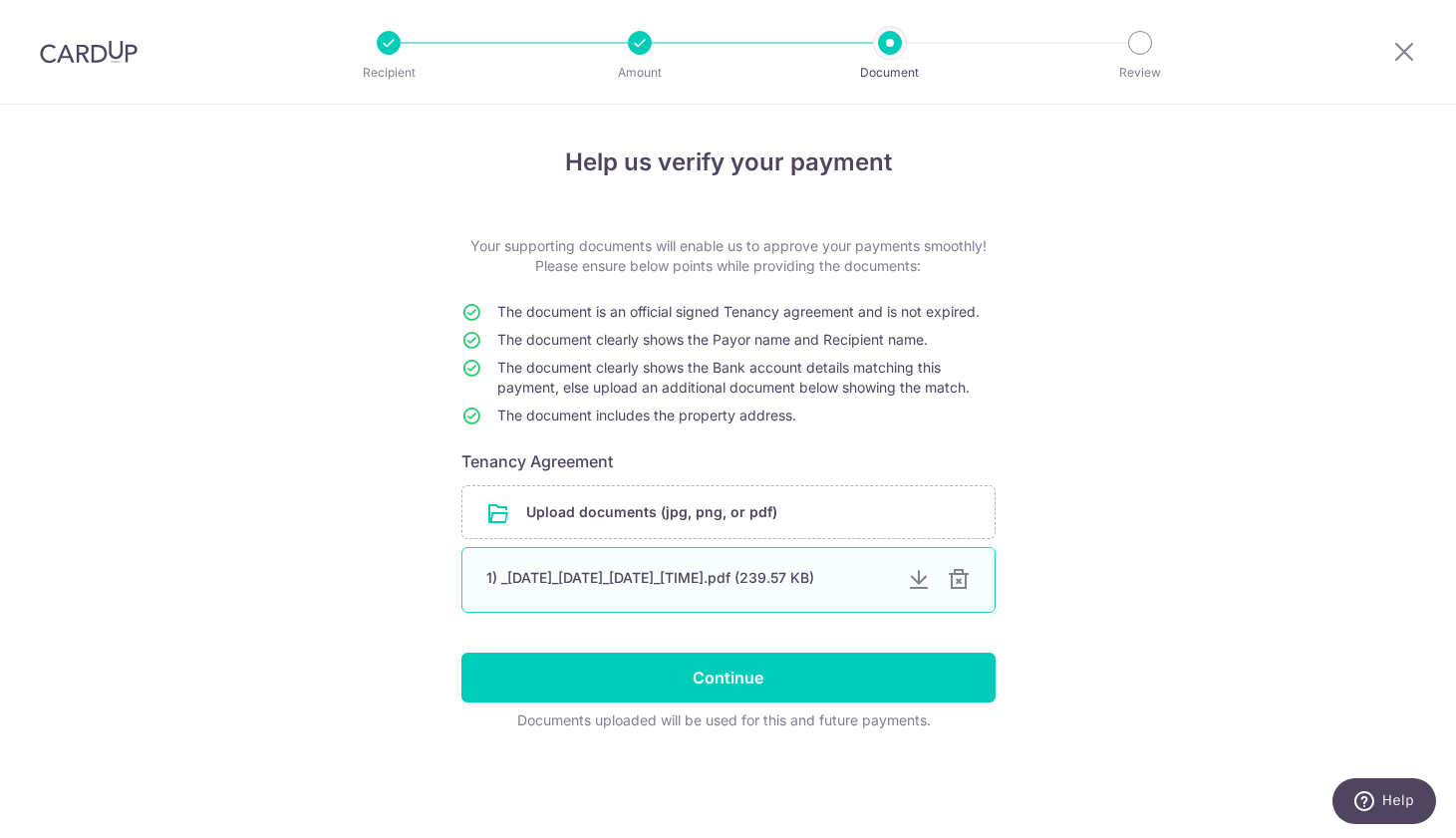 click at bounding box center [959, 580] 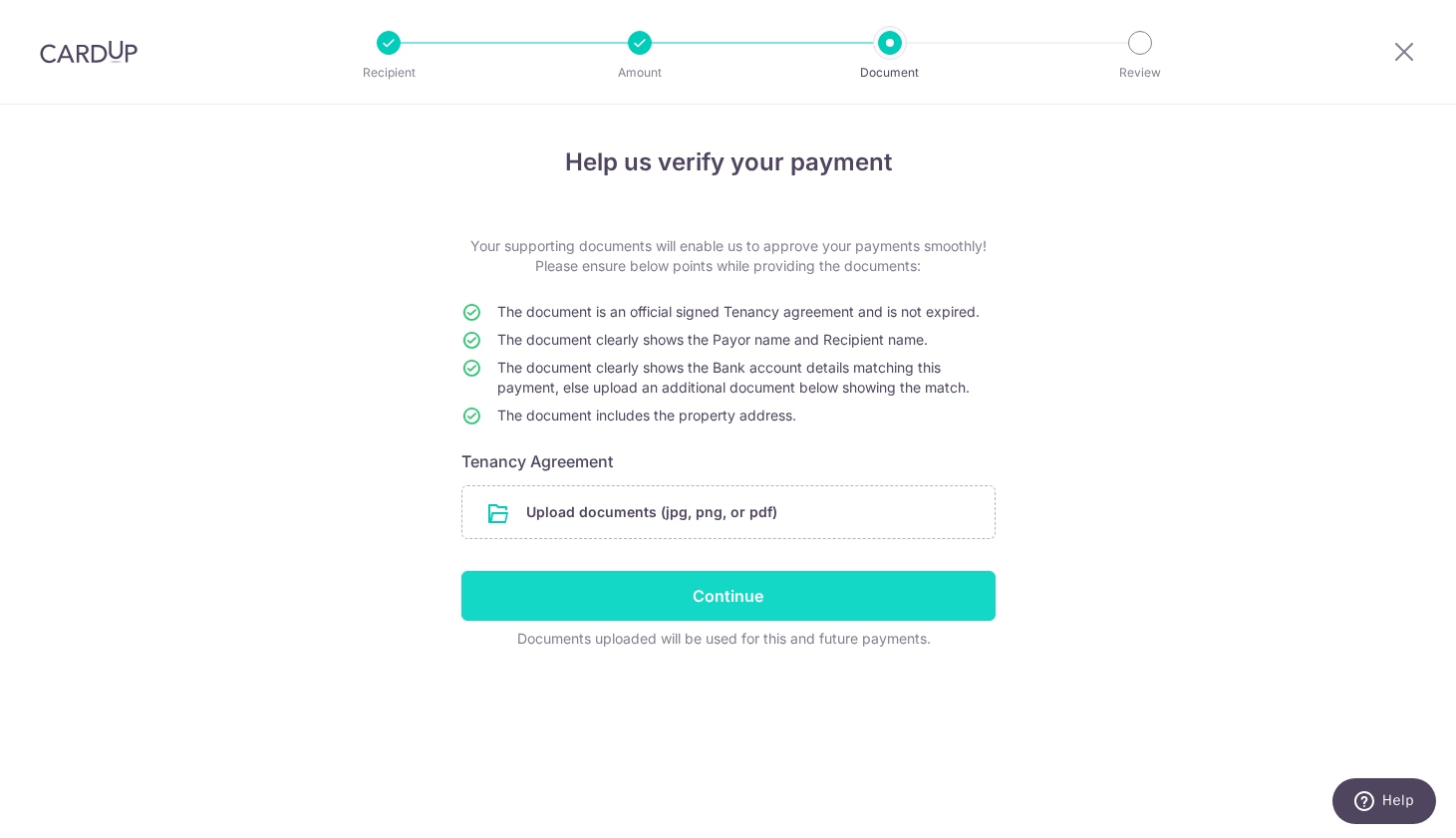 click on "Continue" at bounding box center (728, 596) 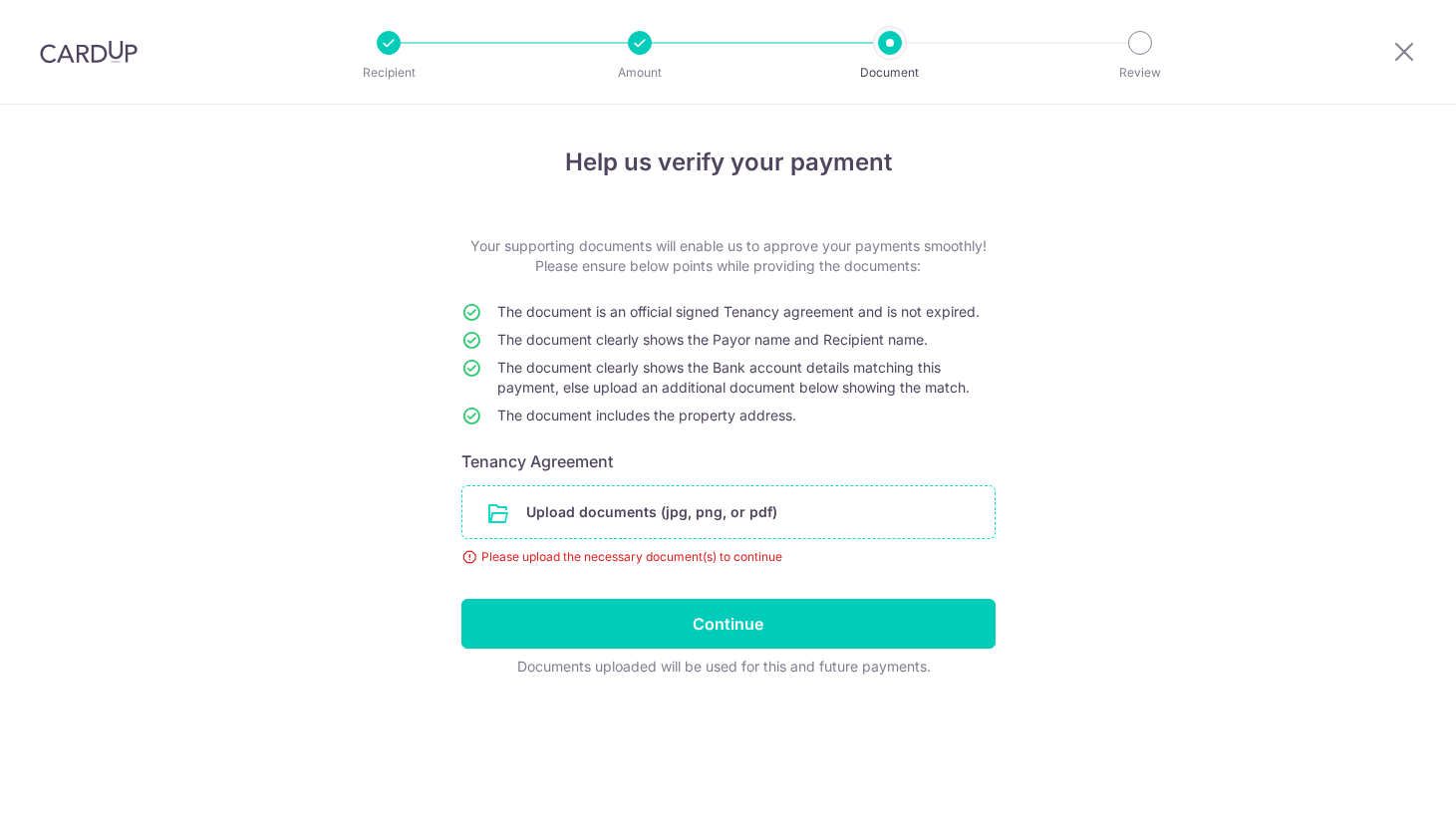 scroll, scrollTop: 0, scrollLeft: 0, axis: both 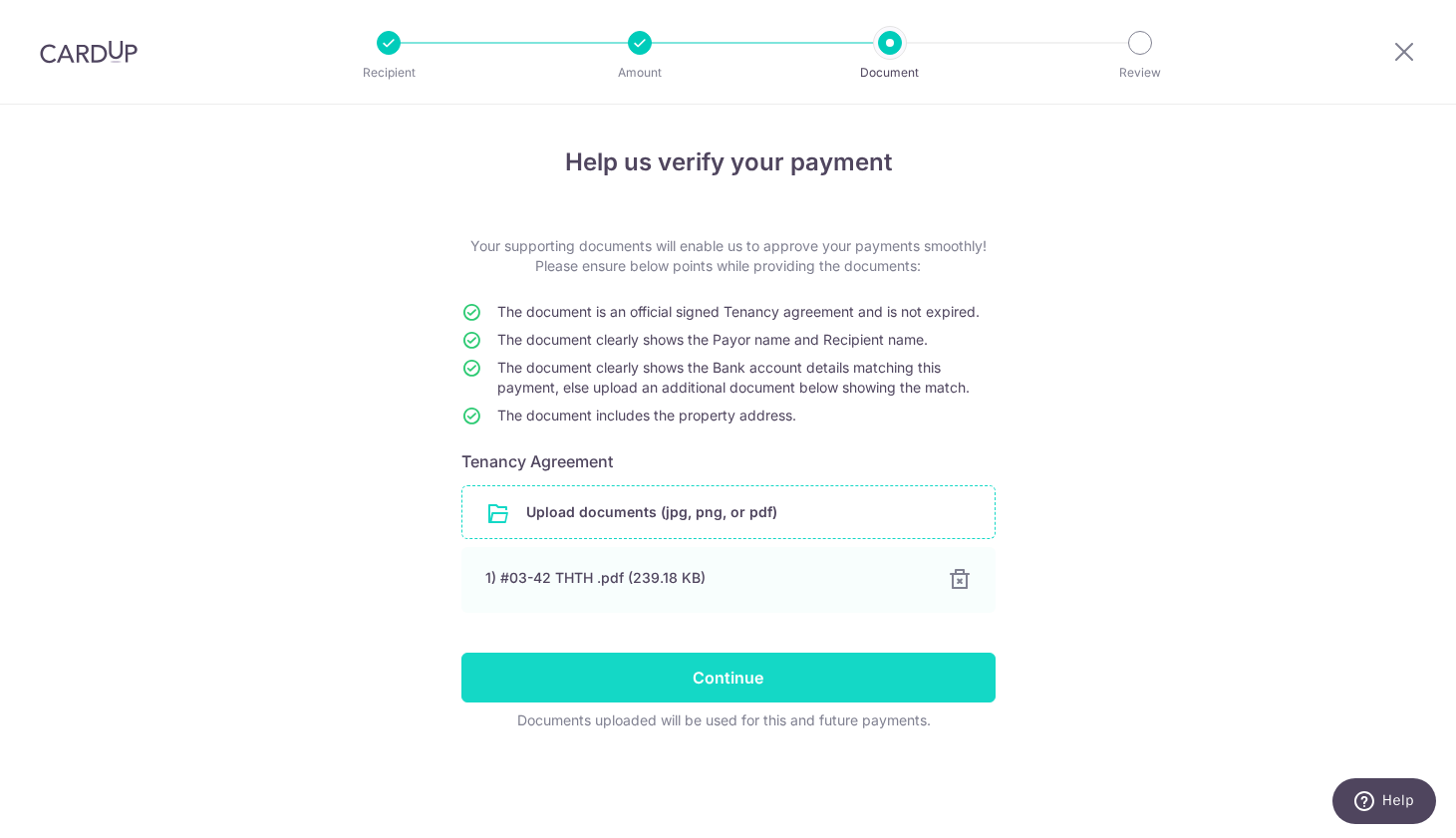 click on "Continue" at bounding box center (728, 678) 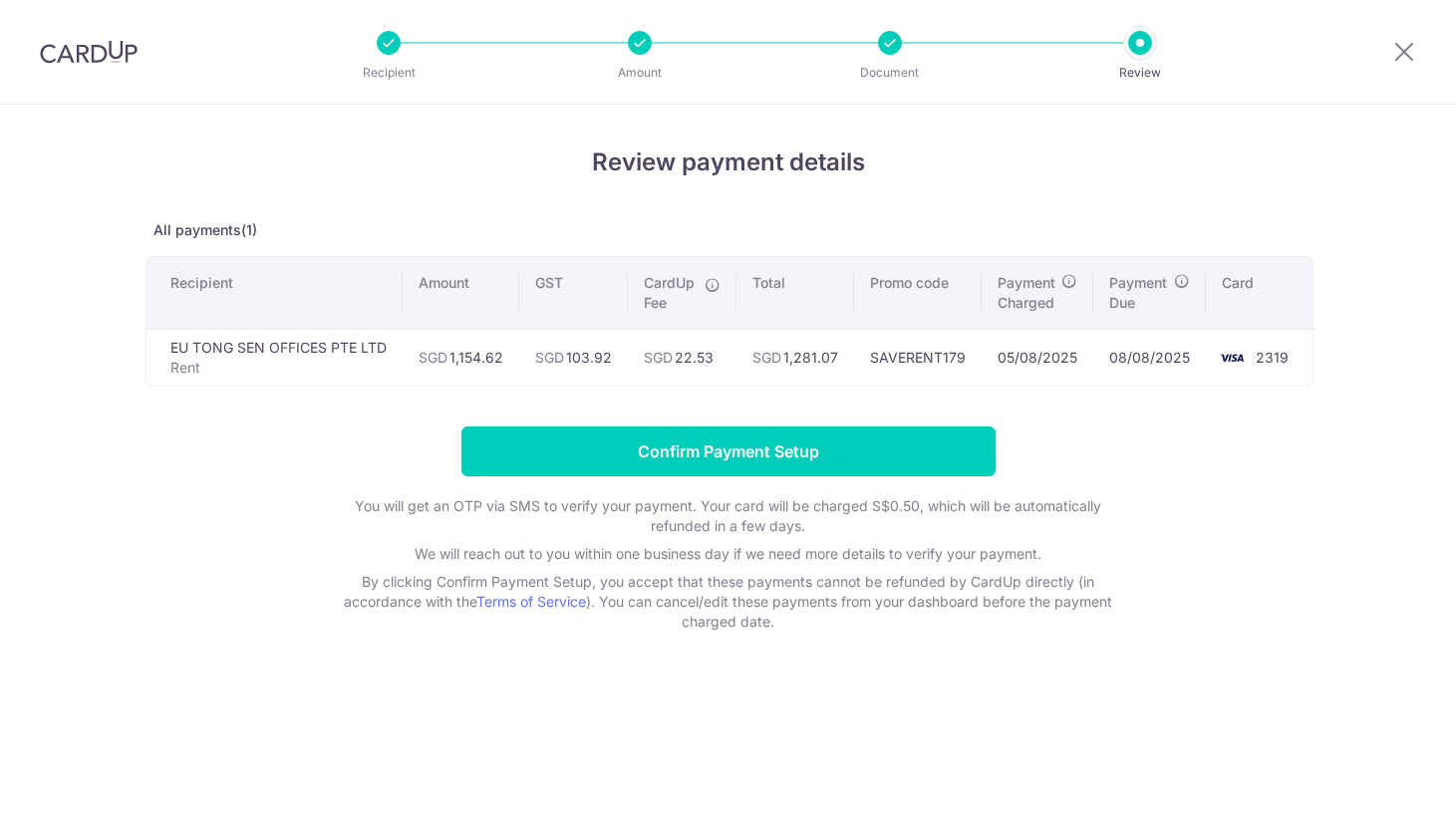 scroll, scrollTop: 0, scrollLeft: 0, axis: both 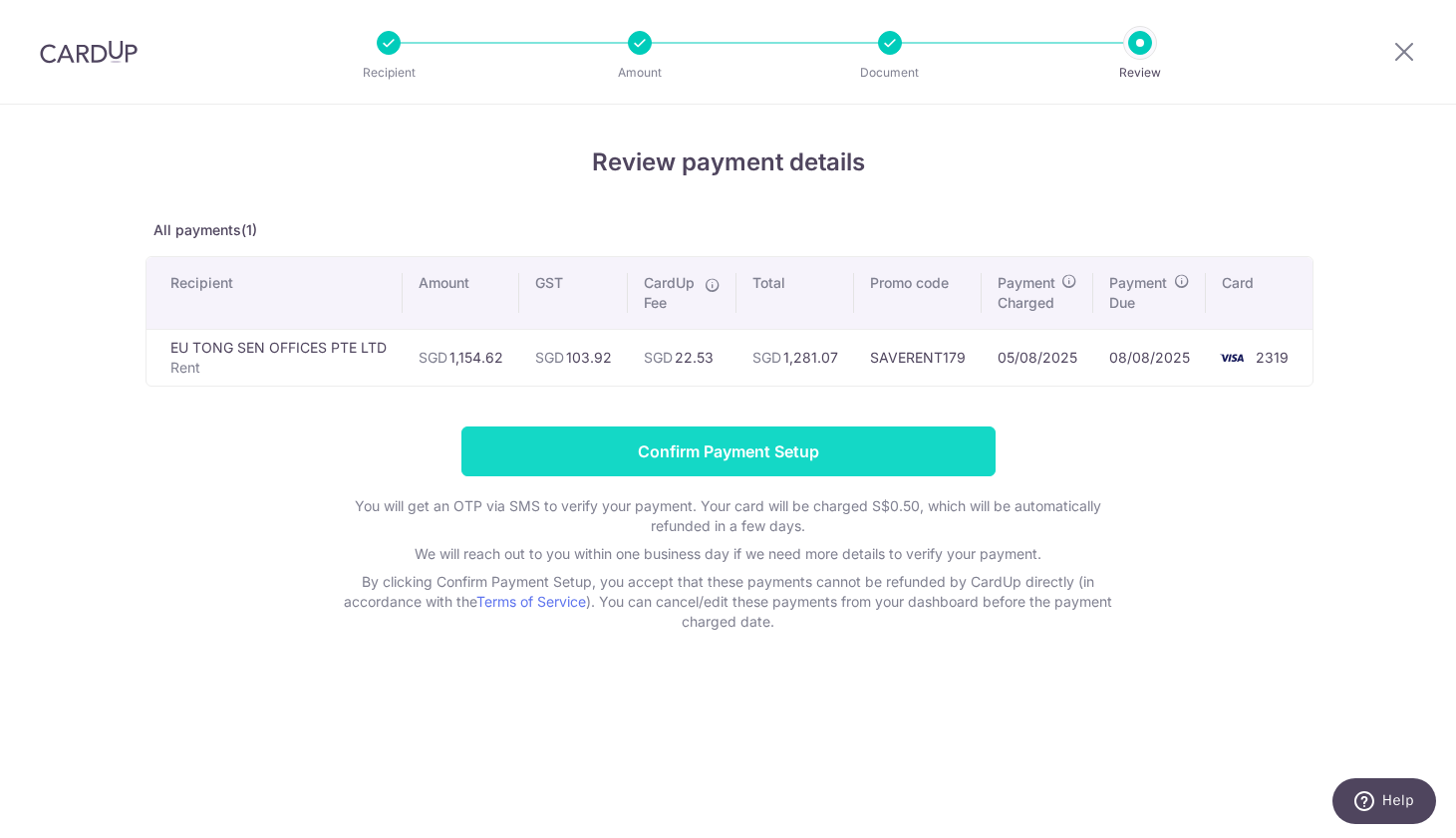click on "Confirm Payment Setup" at bounding box center [728, 451] 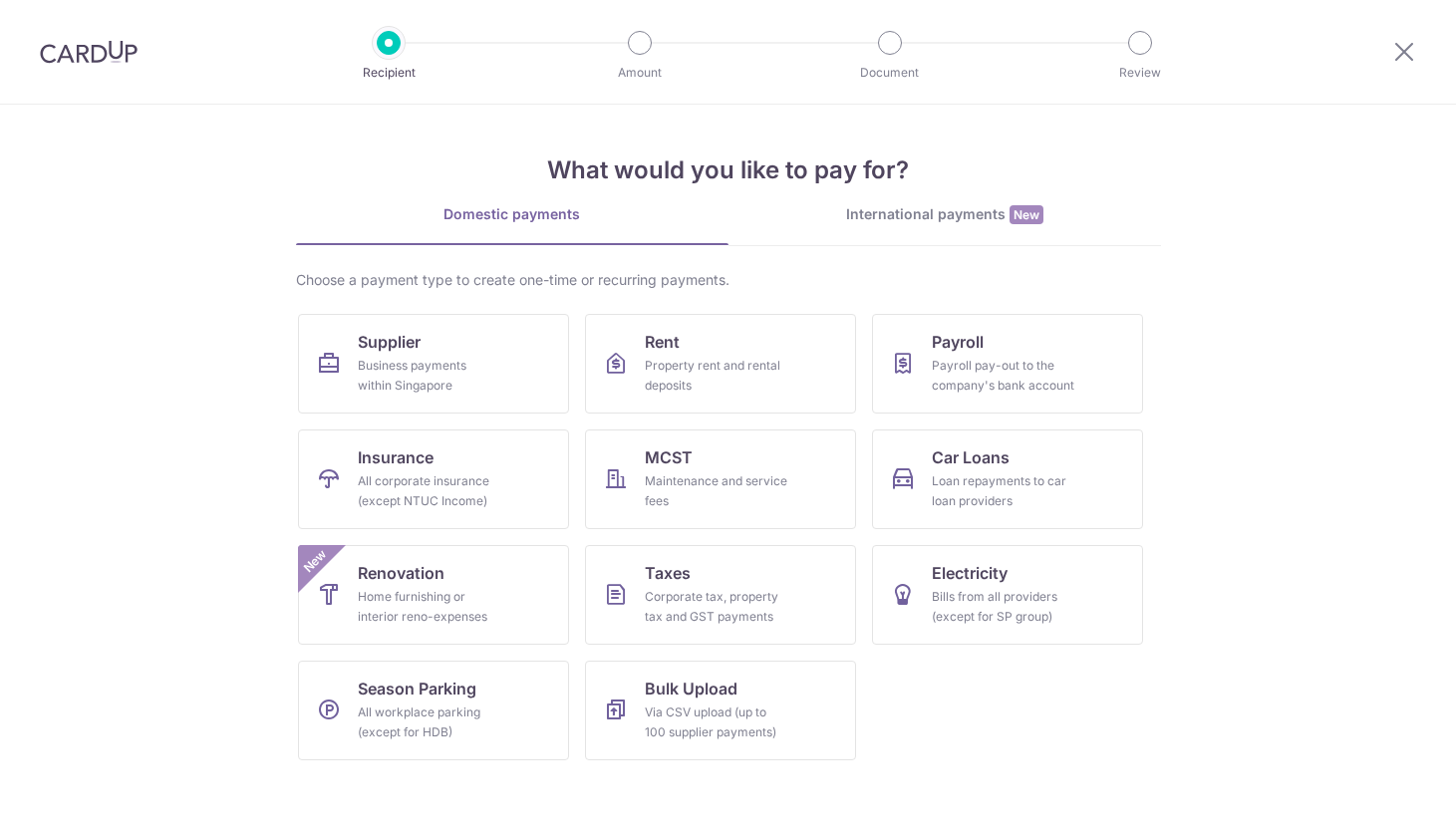 scroll, scrollTop: 0, scrollLeft: 0, axis: both 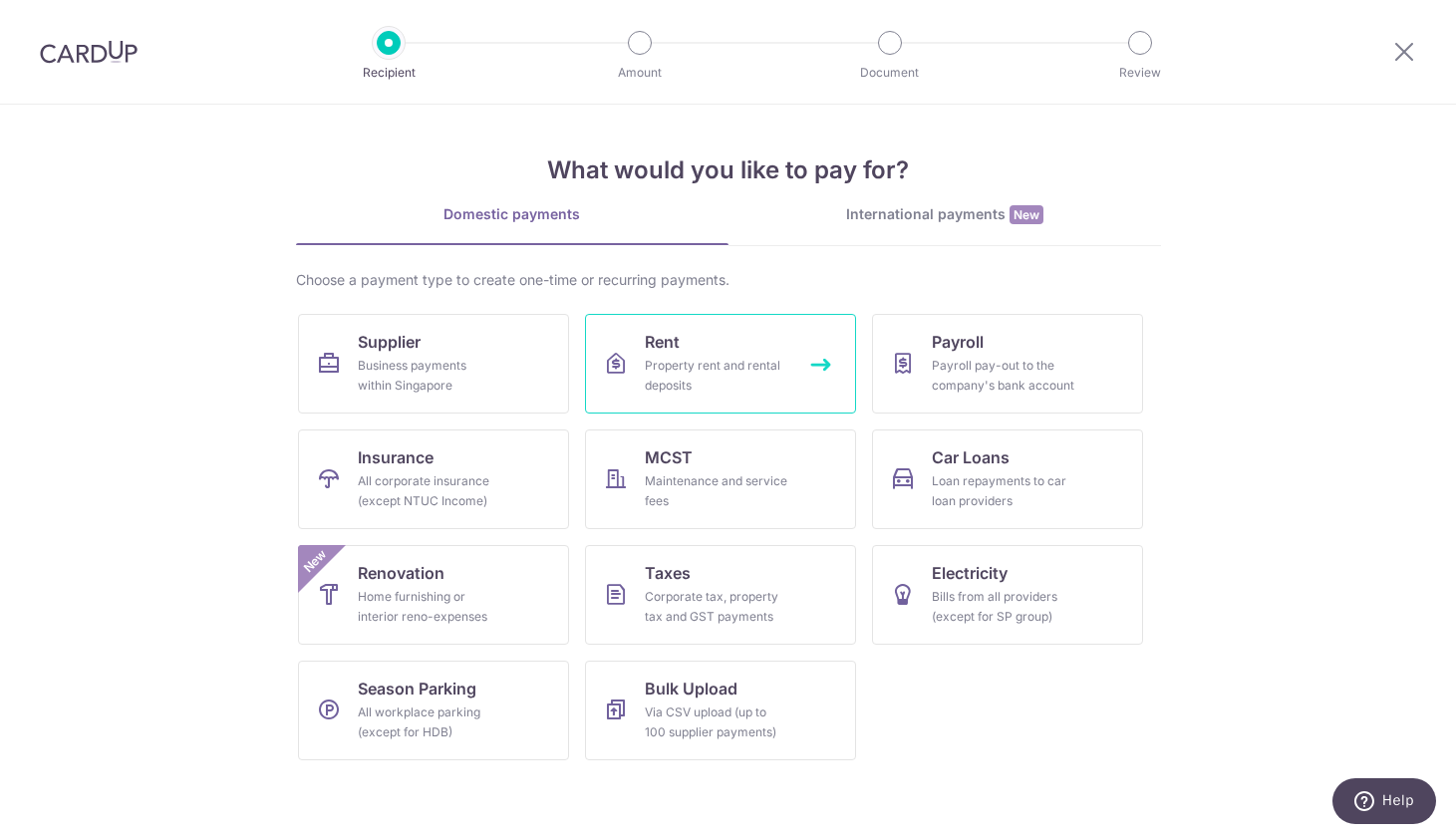 click on "Rent" at bounding box center [662, 342] 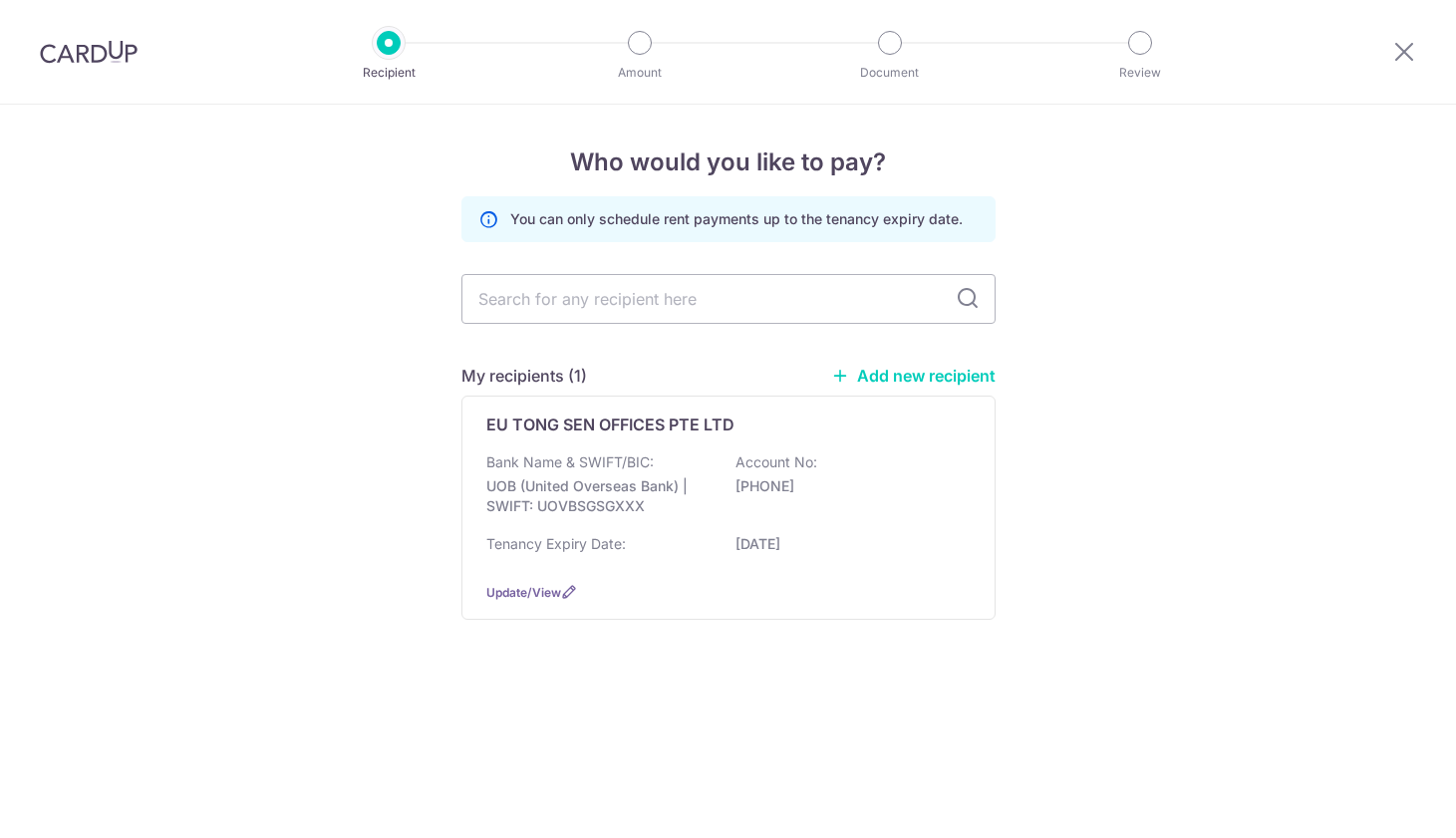 scroll, scrollTop: 0, scrollLeft: 0, axis: both 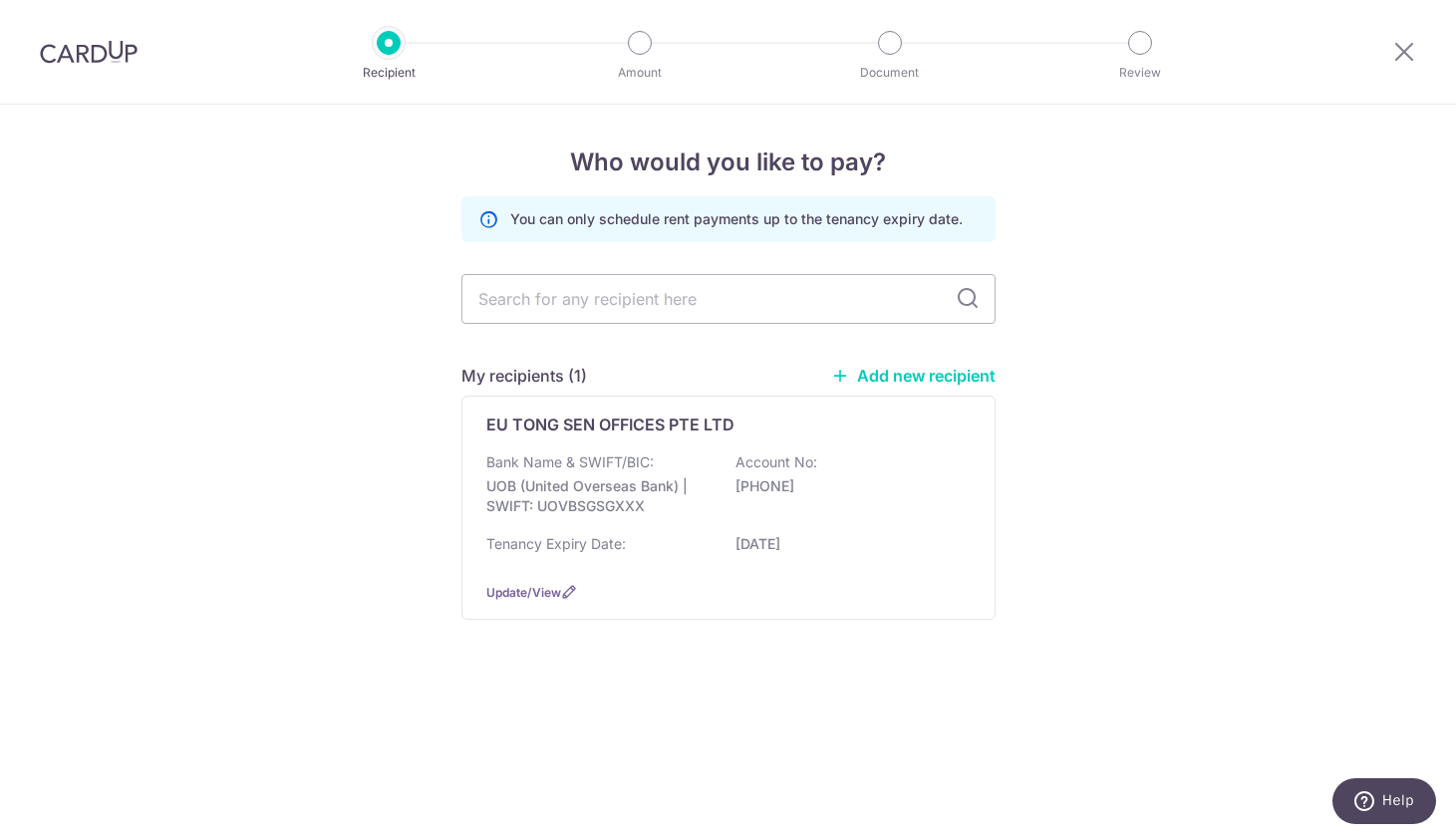 click at bounding box center [89, 52] 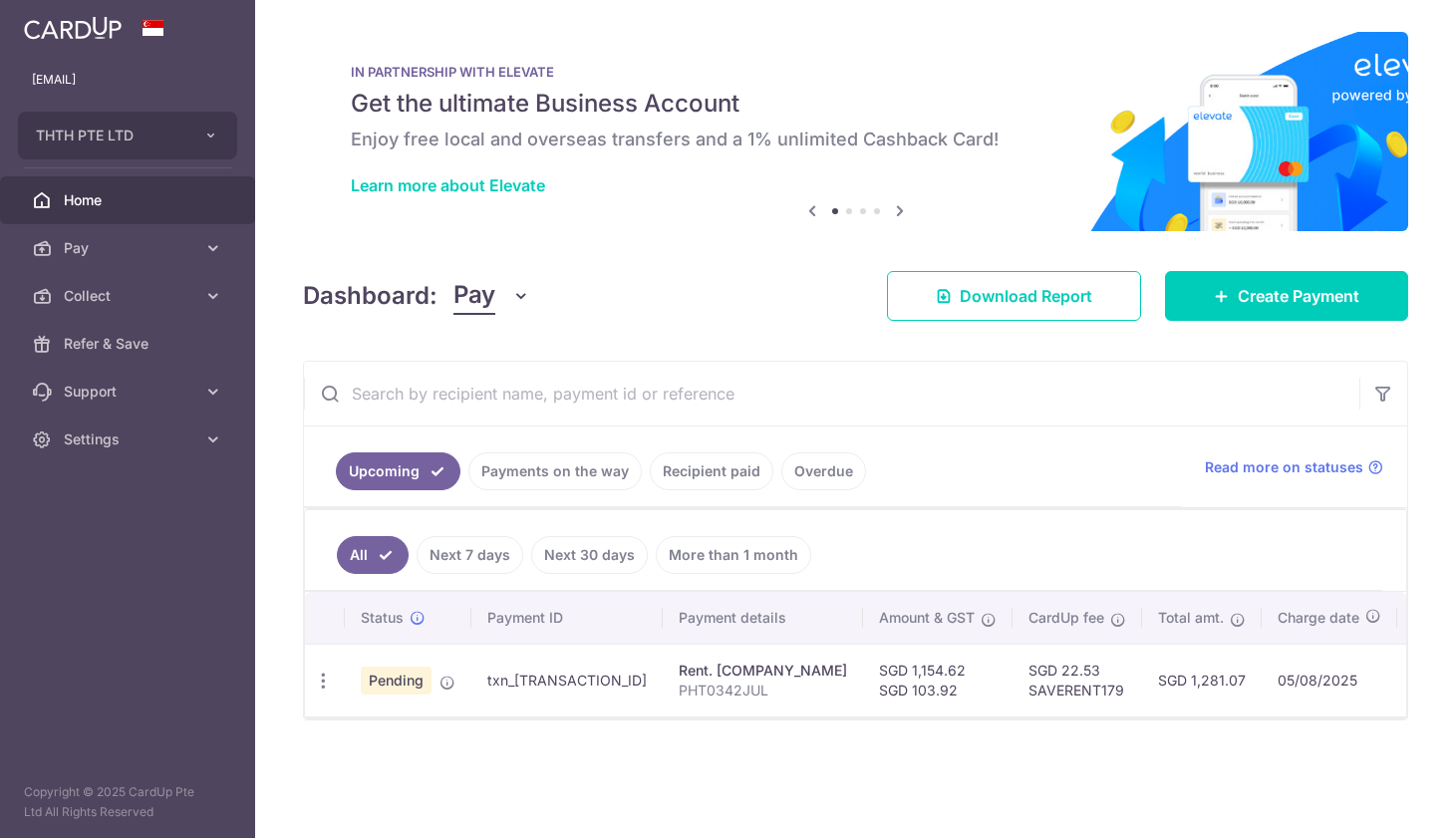scroll, scrollTop: 0, scrollLeft: 0, axis: both 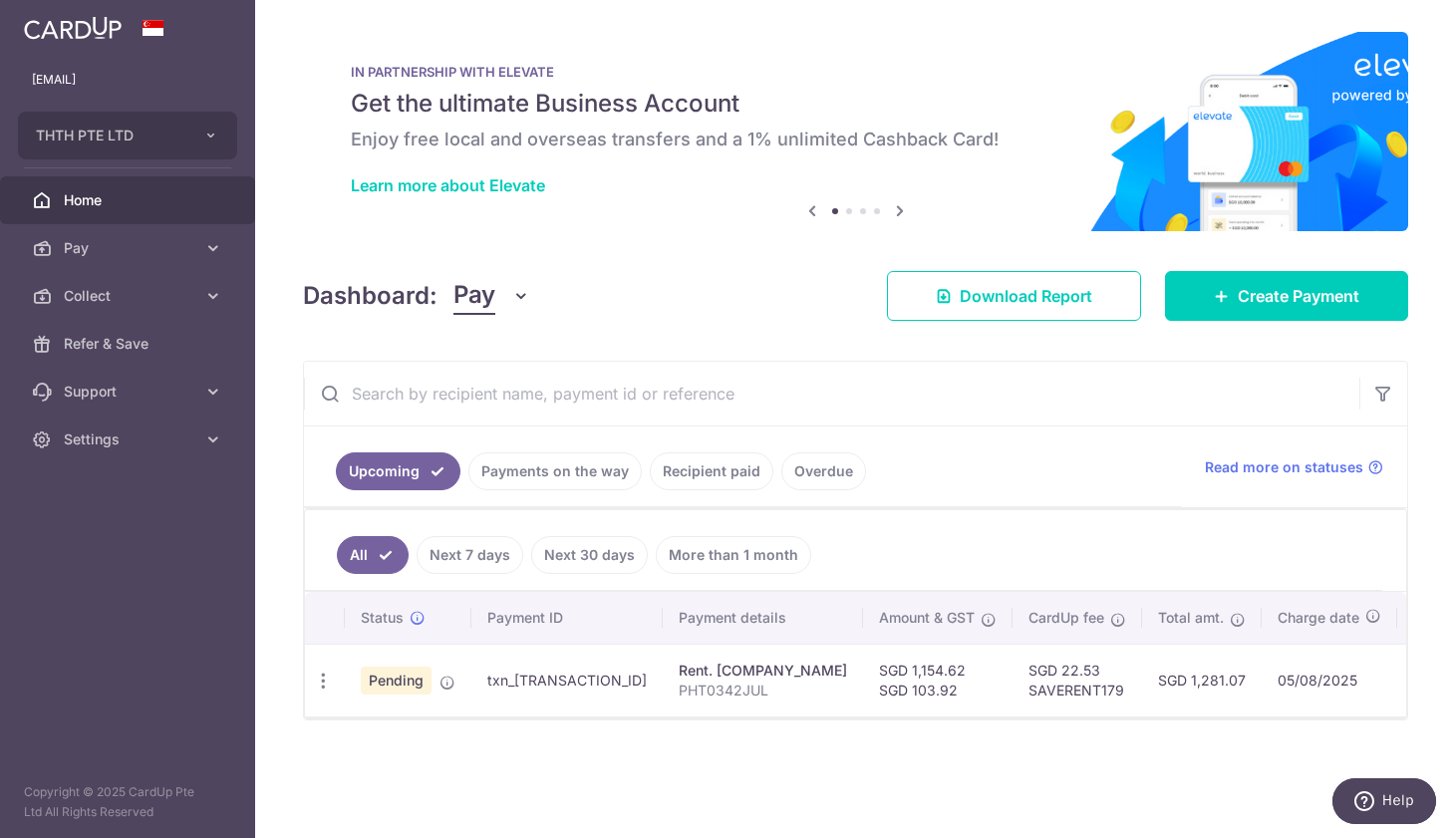 click on "Recipient paid" at bounding box center [712, 471] 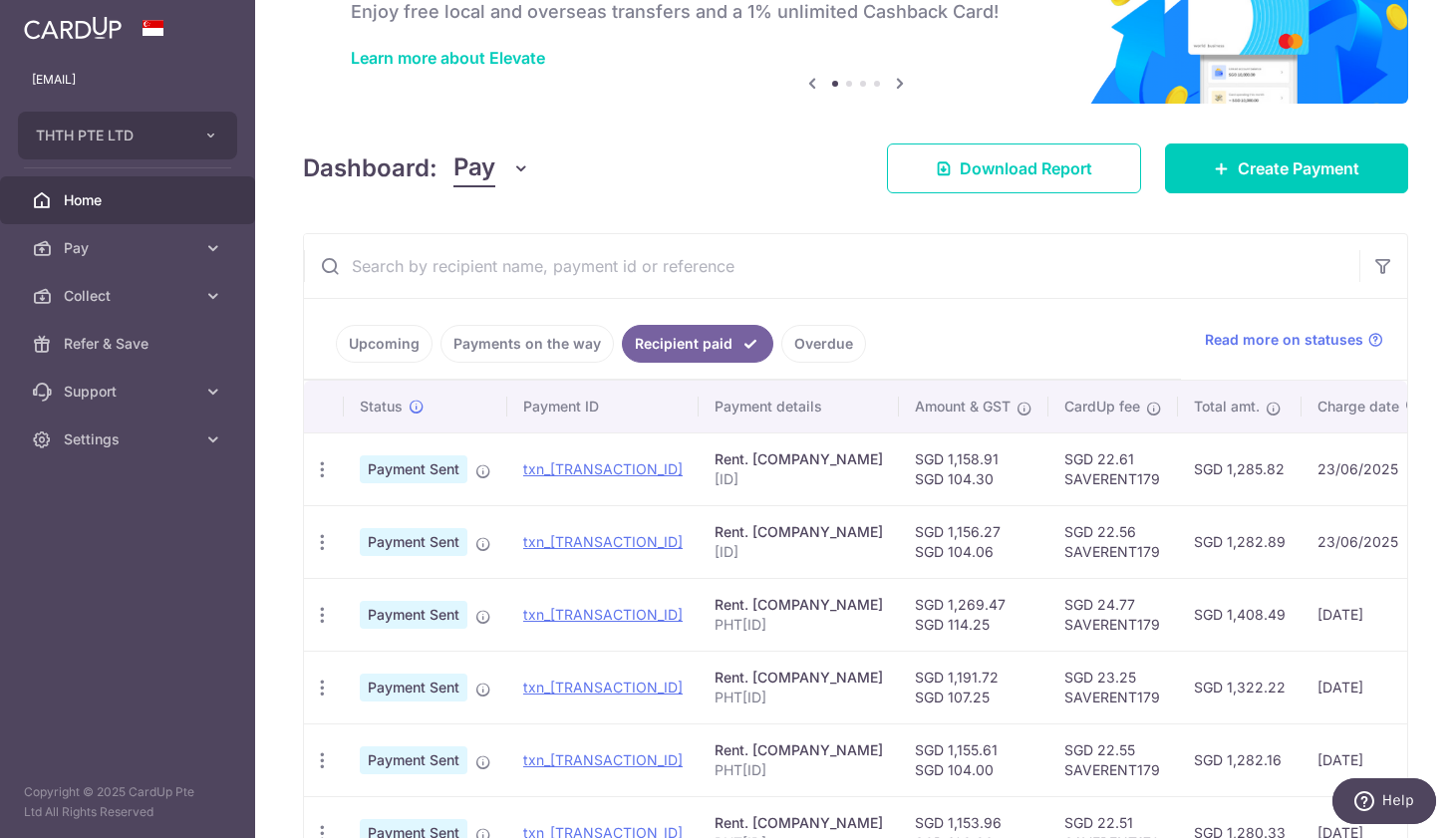 scroll, scrollTop: 130, scrollLeft: 0, axis: vertical 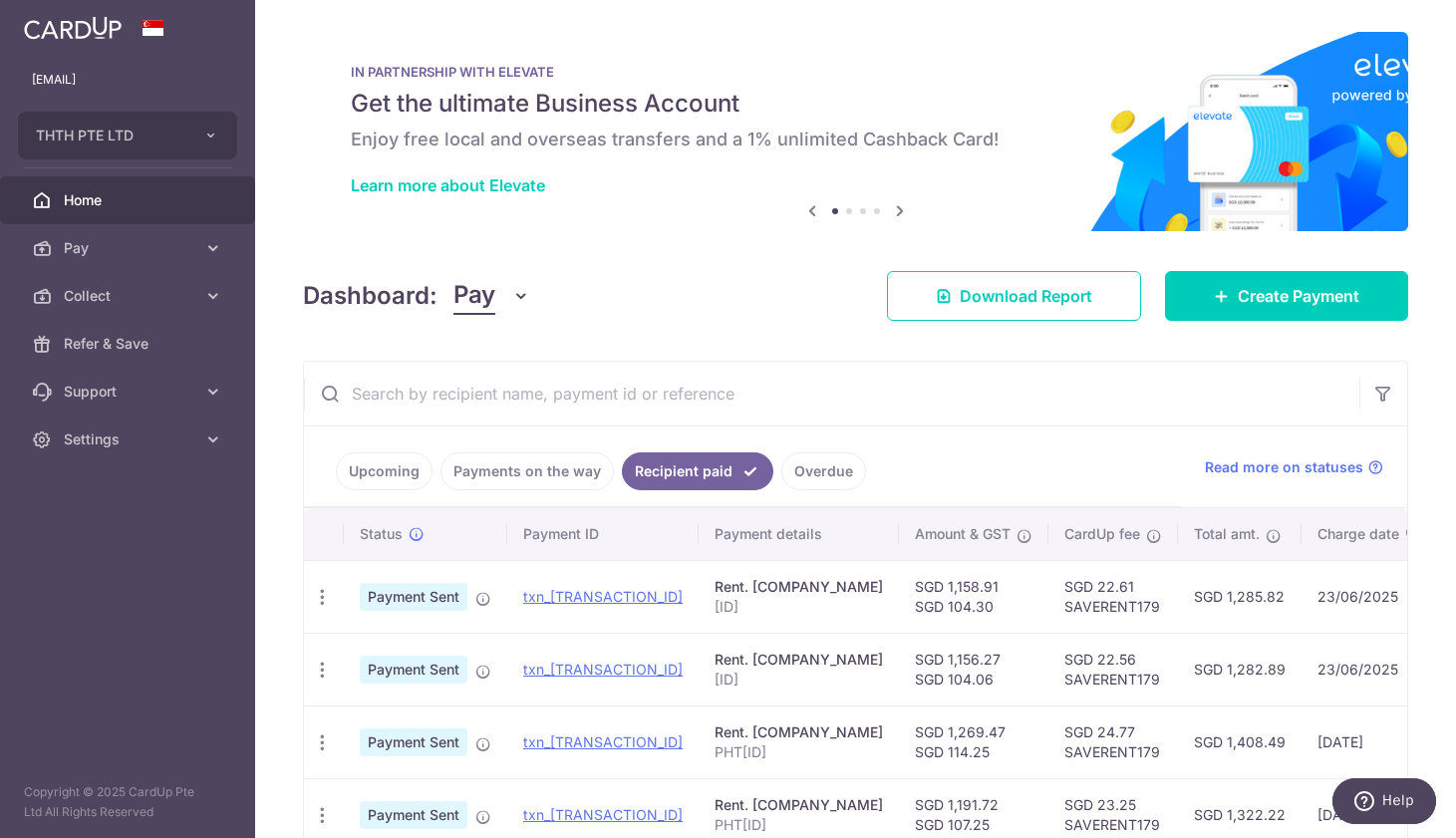 click at bounding box center (128, 28) 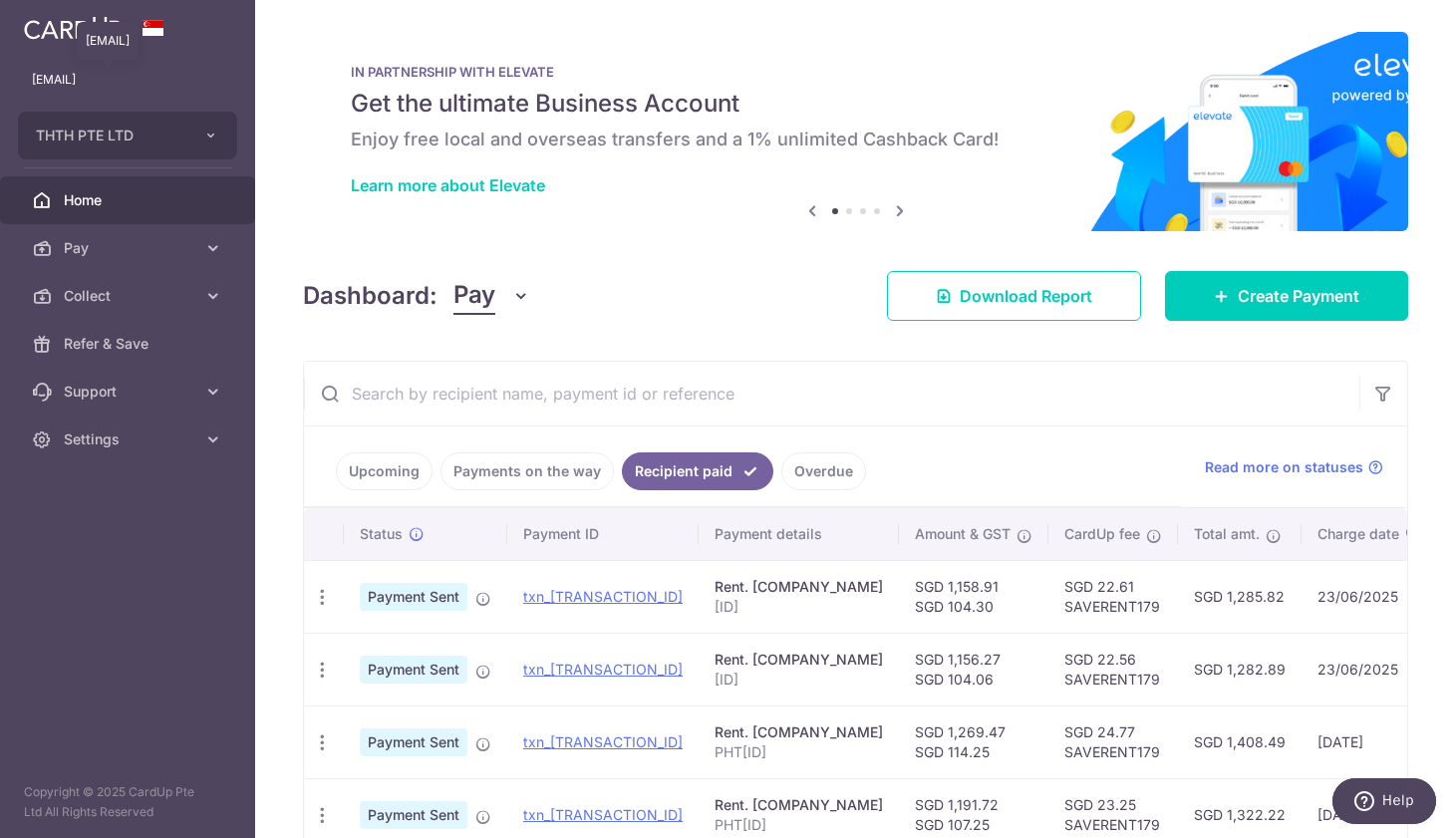 click on "jiehao@thth.sg" at bounding box center (128, 80) 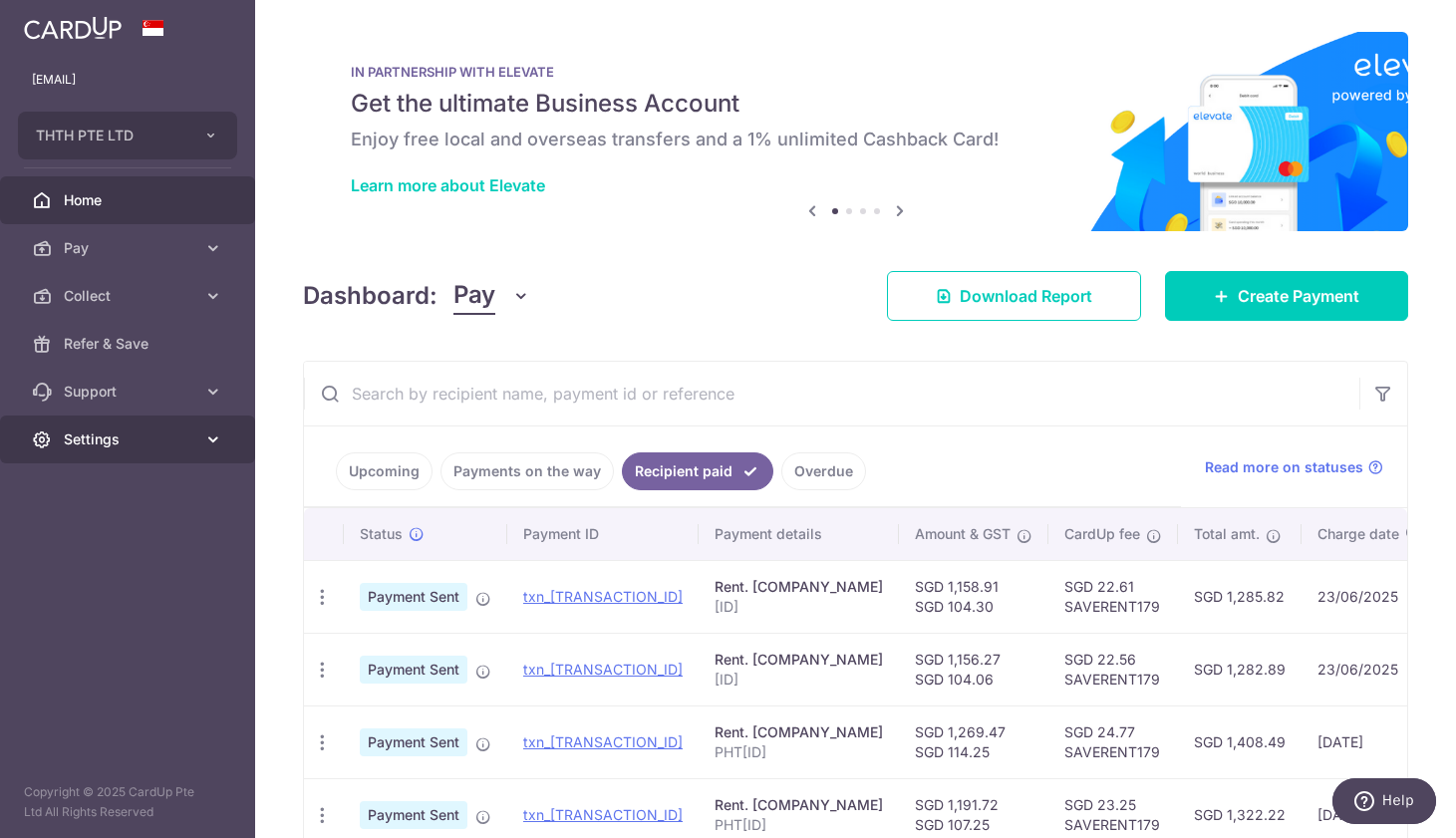 click on "Settings" at bounding box center [130, 439] 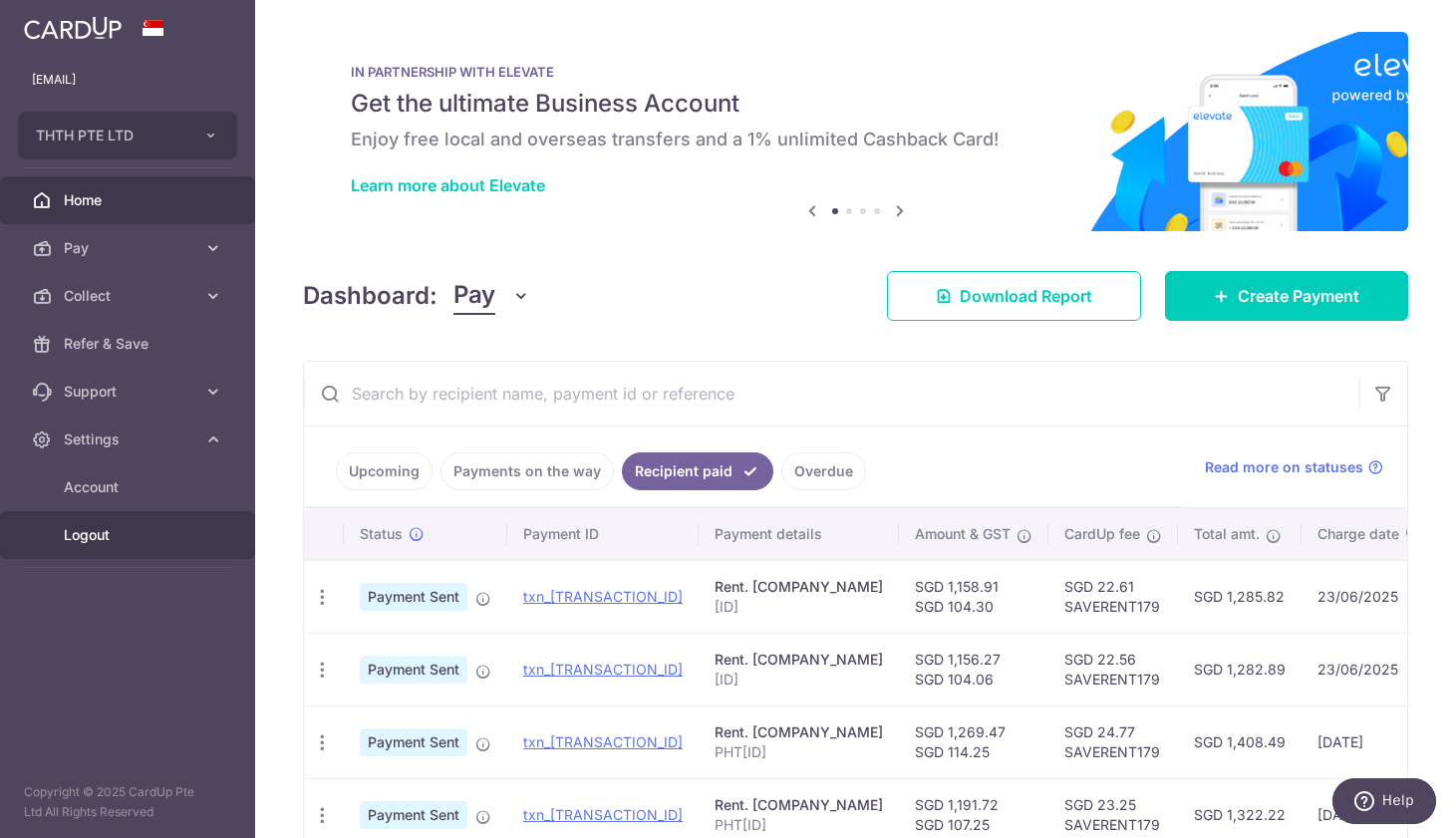 click on "Logout" at bounding box center [130, 535] 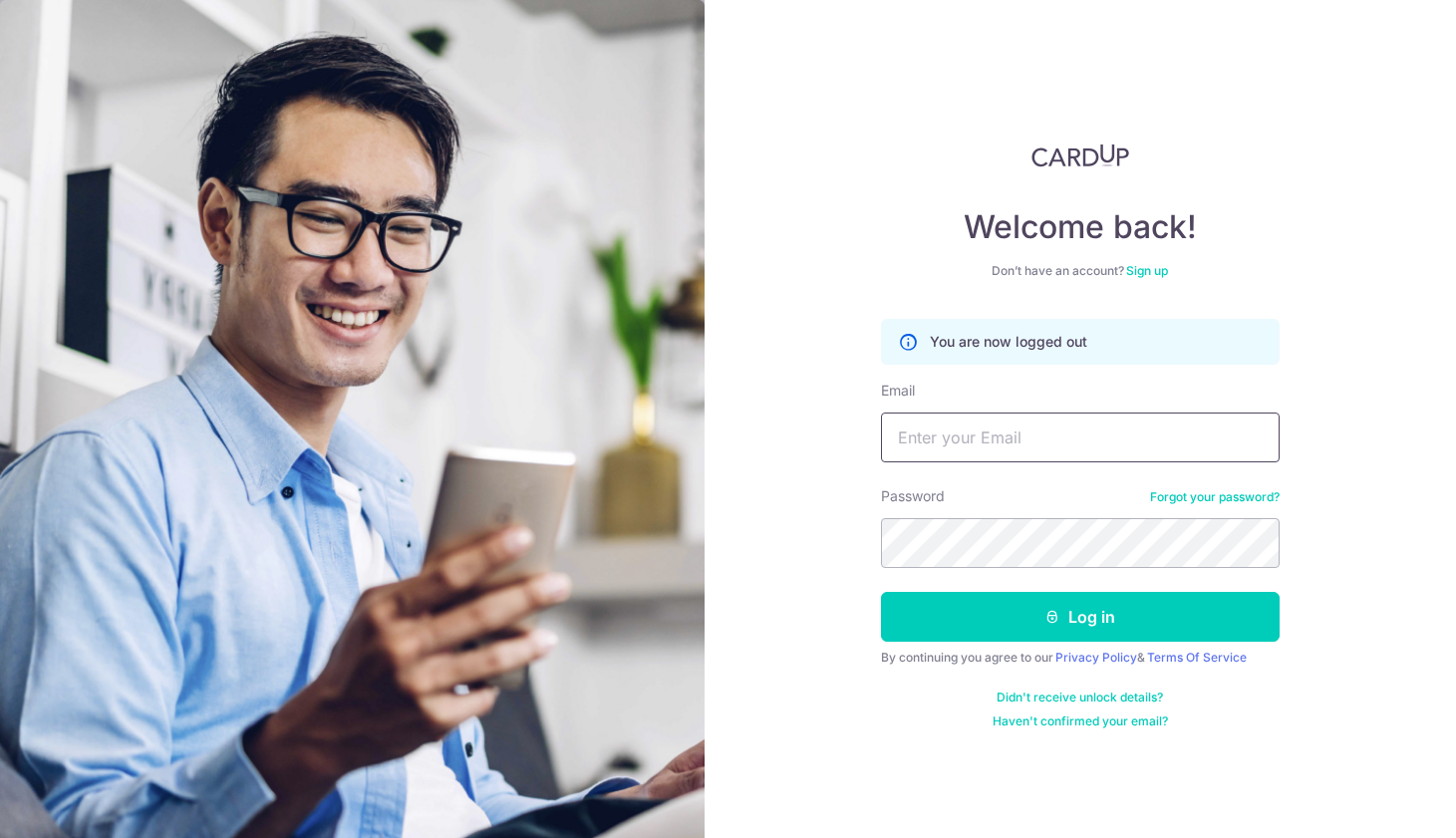 scroll, scrollTop: 0, scrollLeft: 0, axis: both 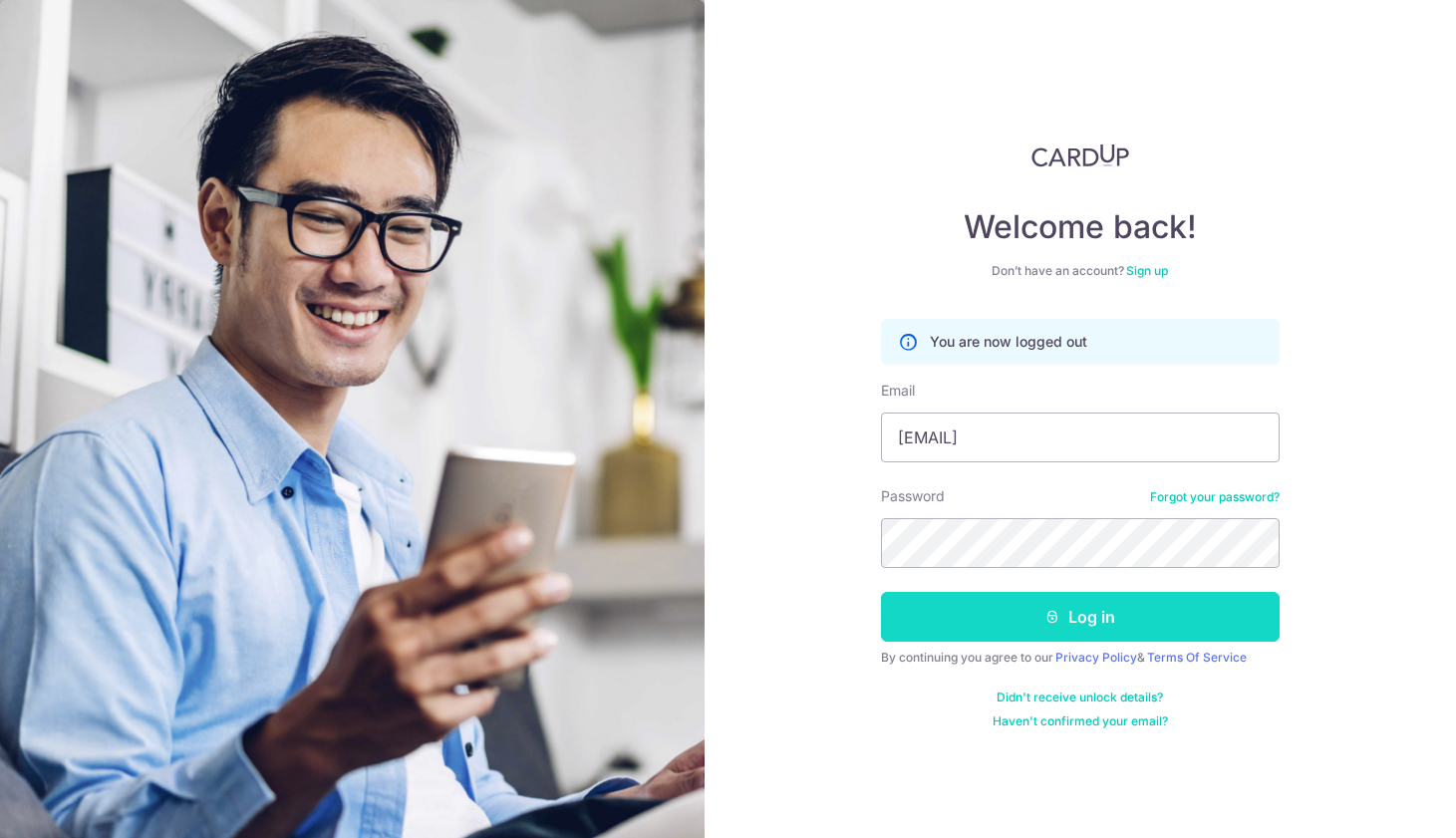 click on "Log in" at bounding box center [1080, 617] 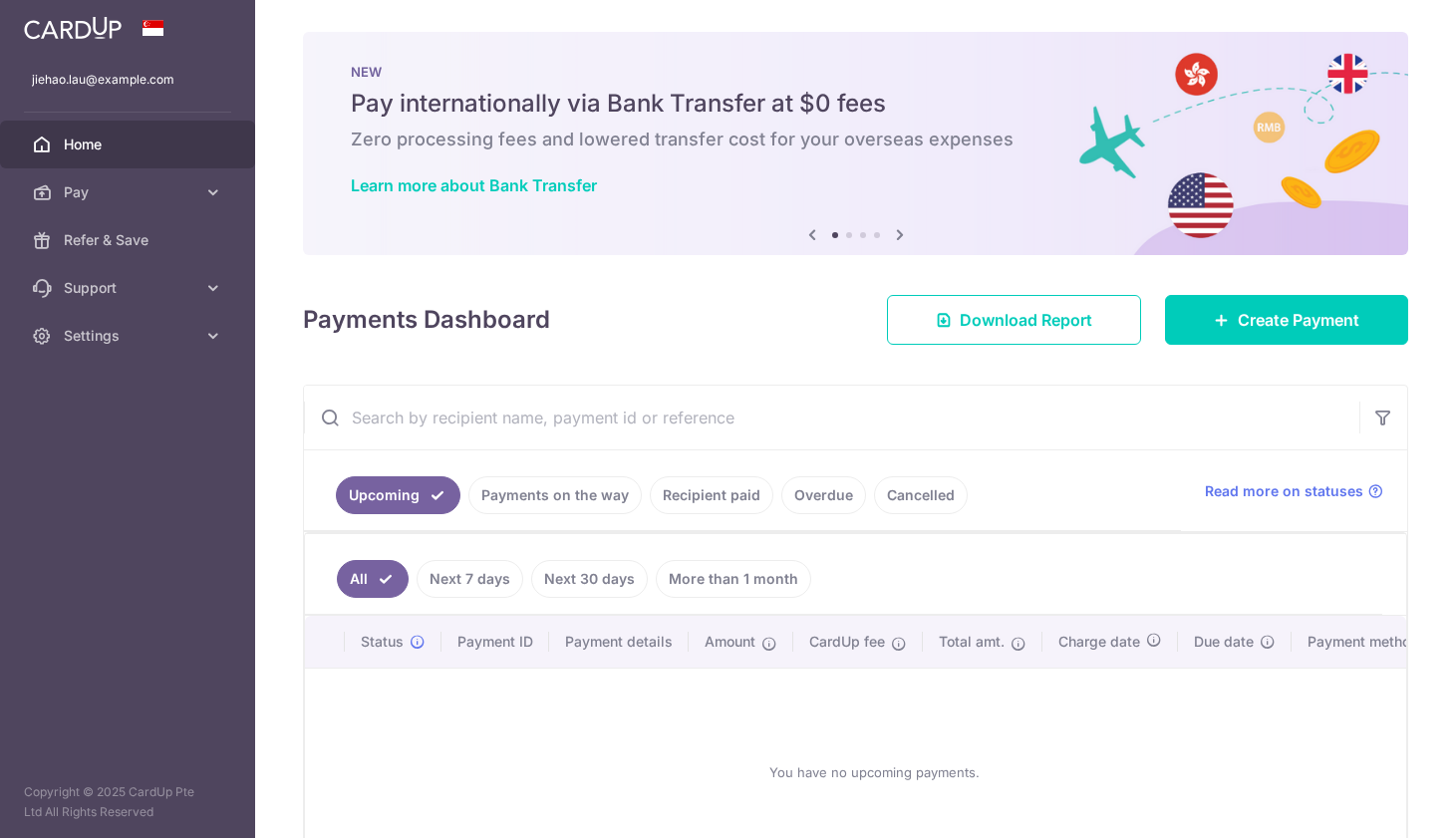 scroll, scrollTop: 0, scrollLeft: 0, axis: both 